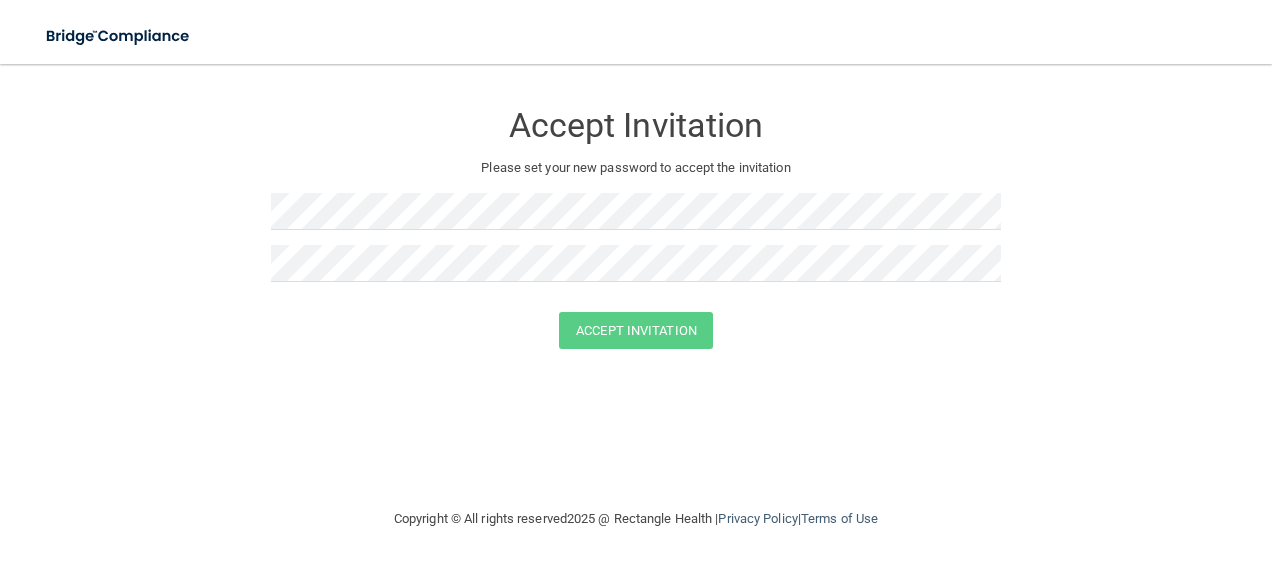 scroll, scrollTop: 0, scrollLeft: 0, axis: both 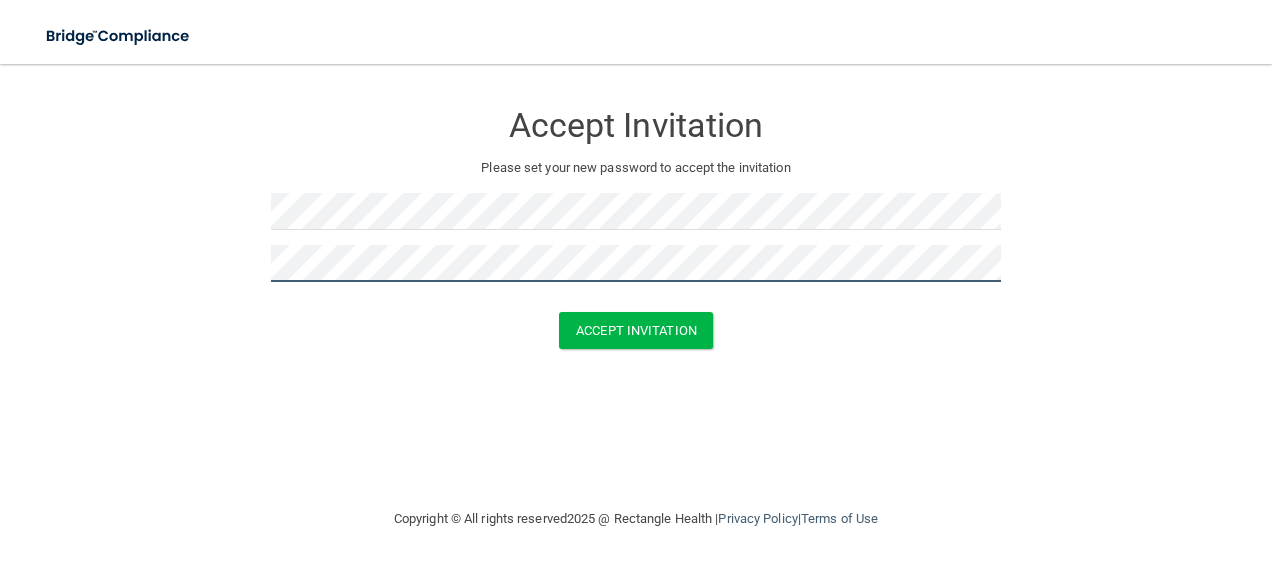 click on "Accept Invitation" at bounding box center (636, 330) 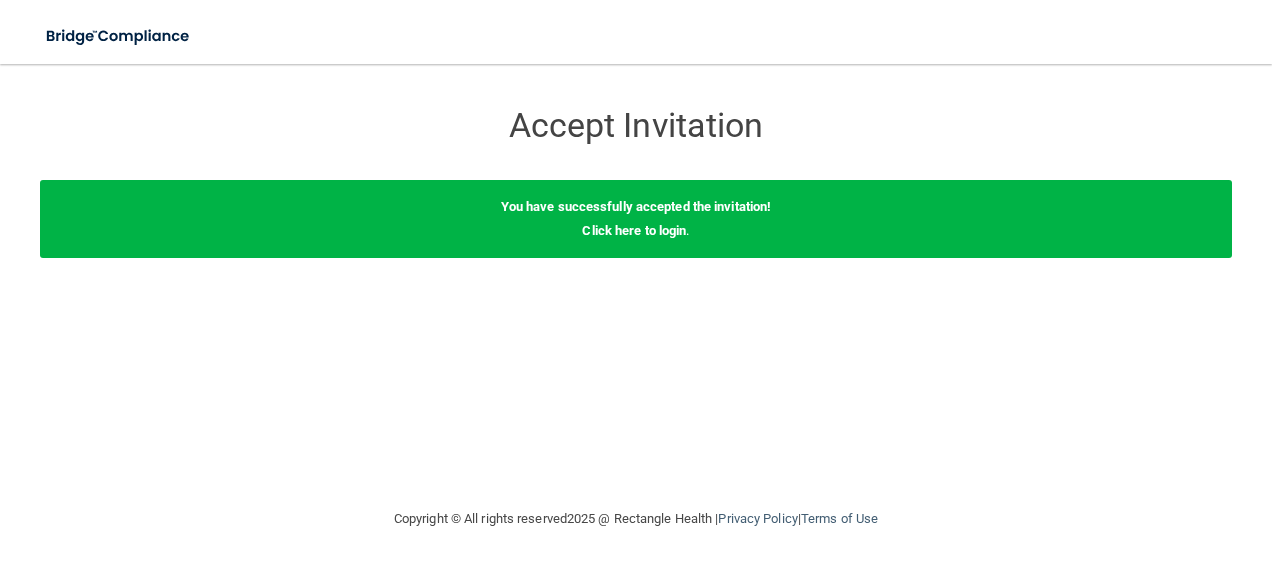 click on "You have successfully accepted the invitation!" at bounding box center (636, 206) 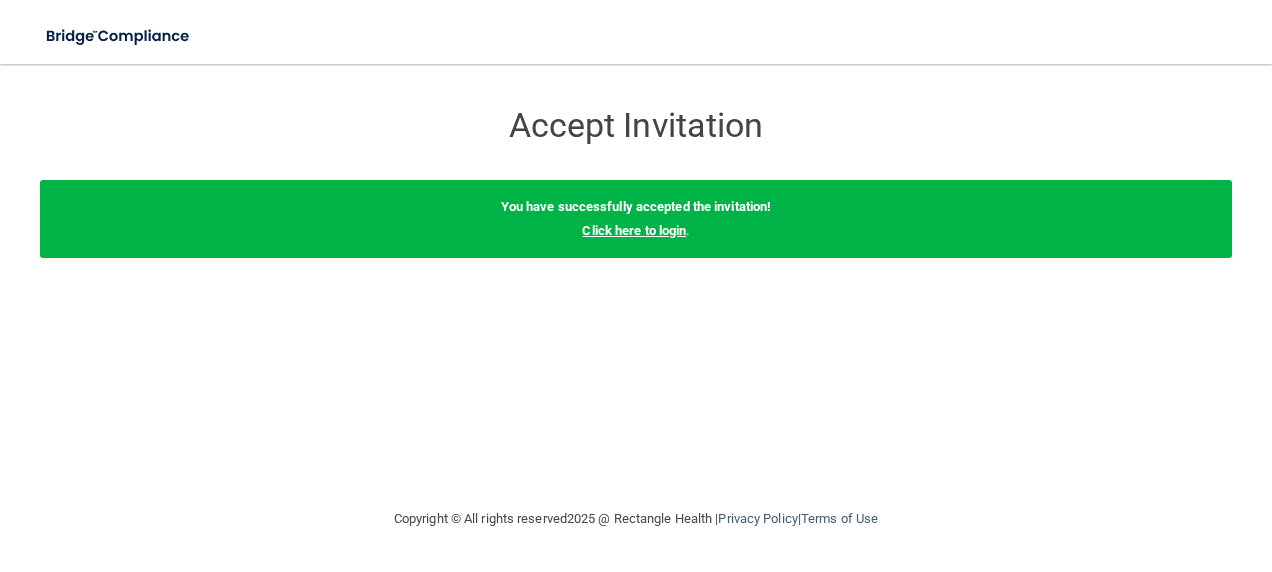 click on "Click here to login" at bounding box center (634, 230) 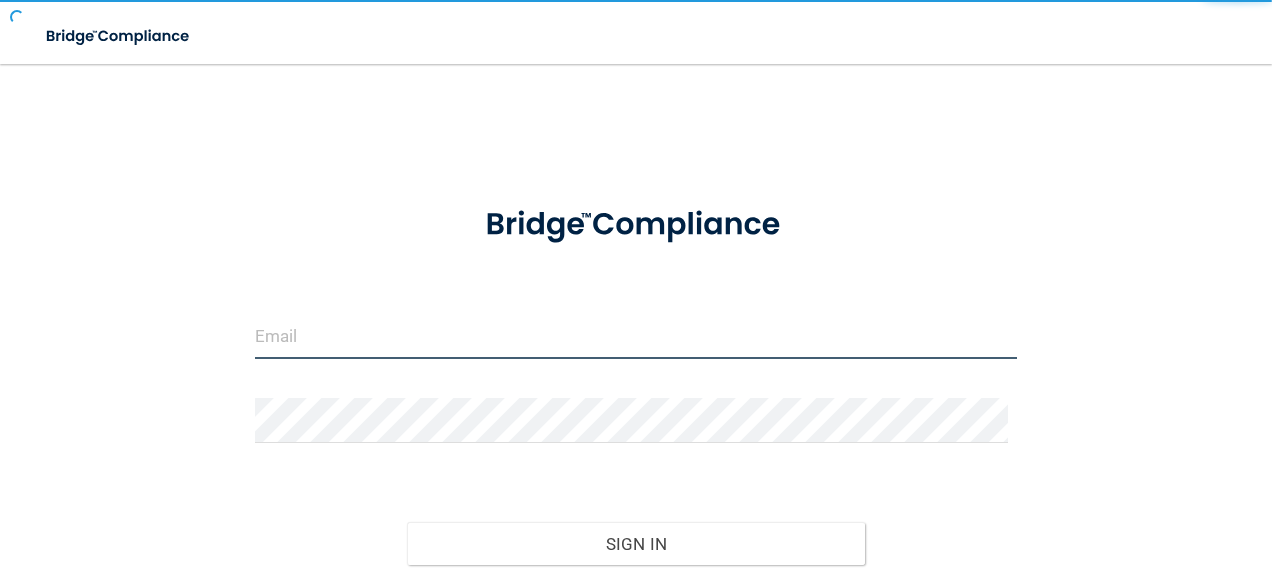 type on "hildavergara1.spc@[EMAIL]" 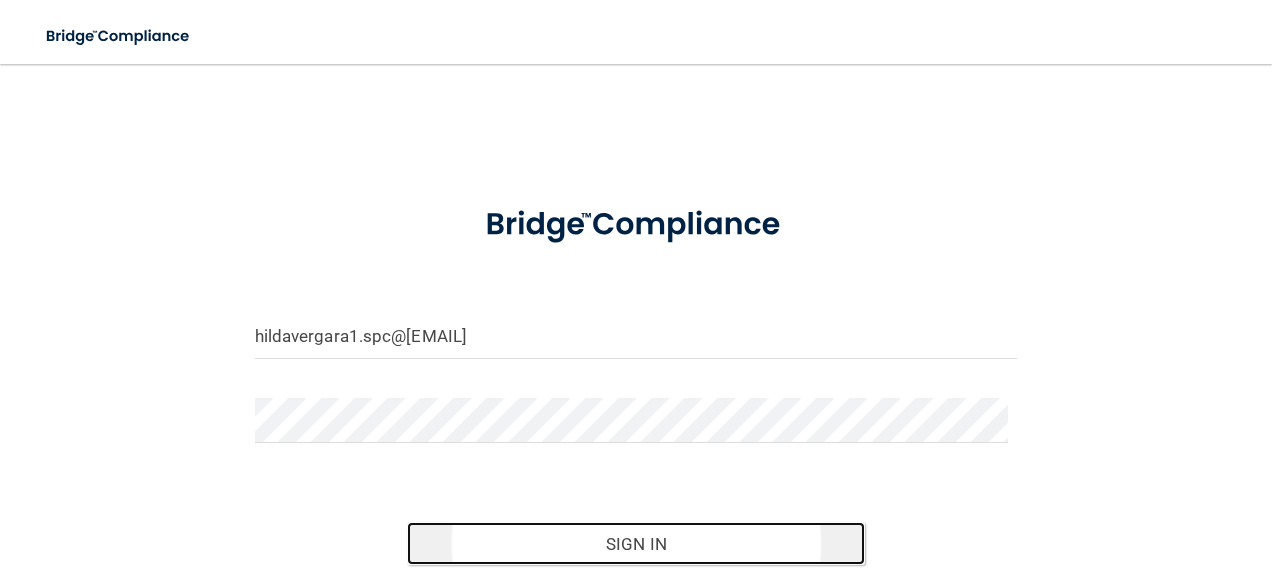 click on "Sign In" at bounding box center [636, 544] 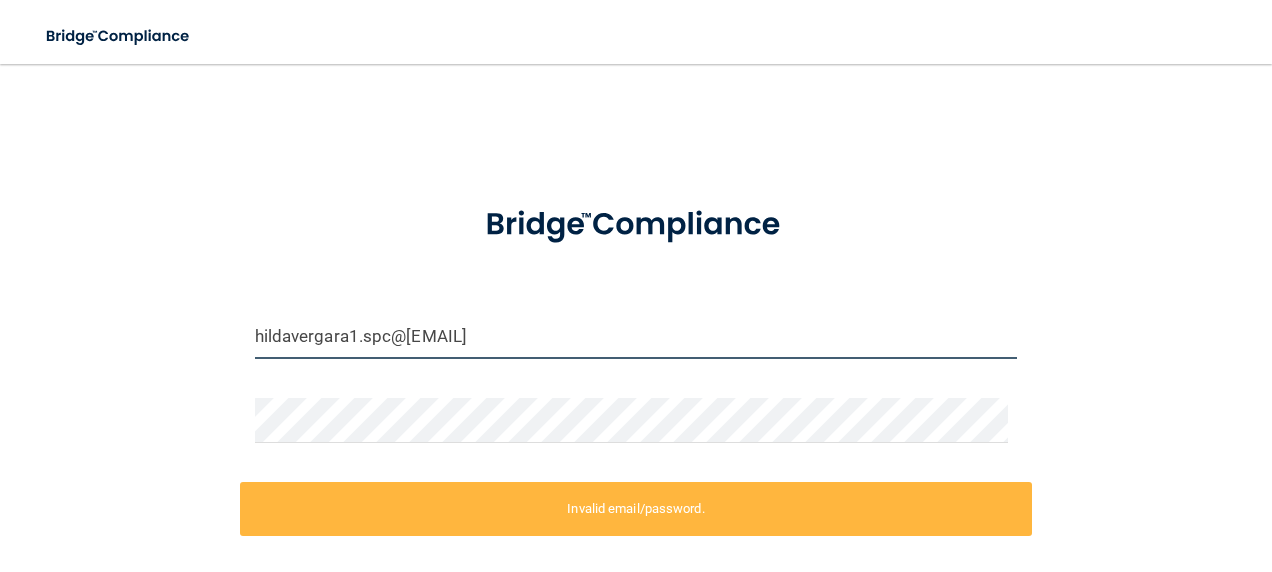 click on "[EMAIL]" at bounding box center (636, 336) 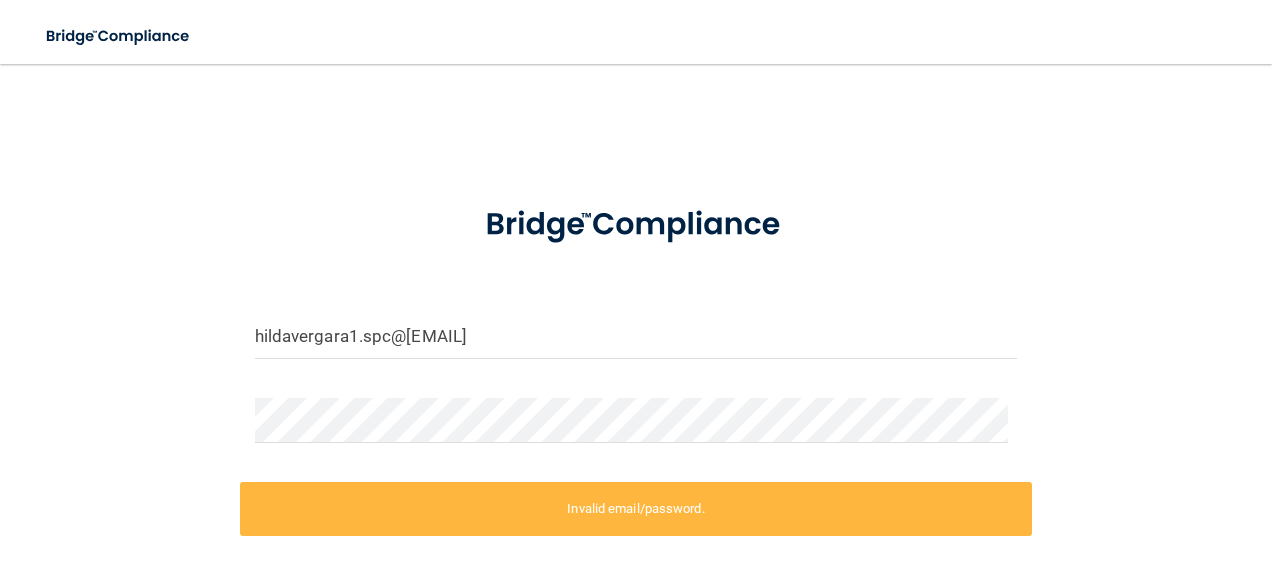 click on "Invalid email/password." at bounding box center (636, 509) 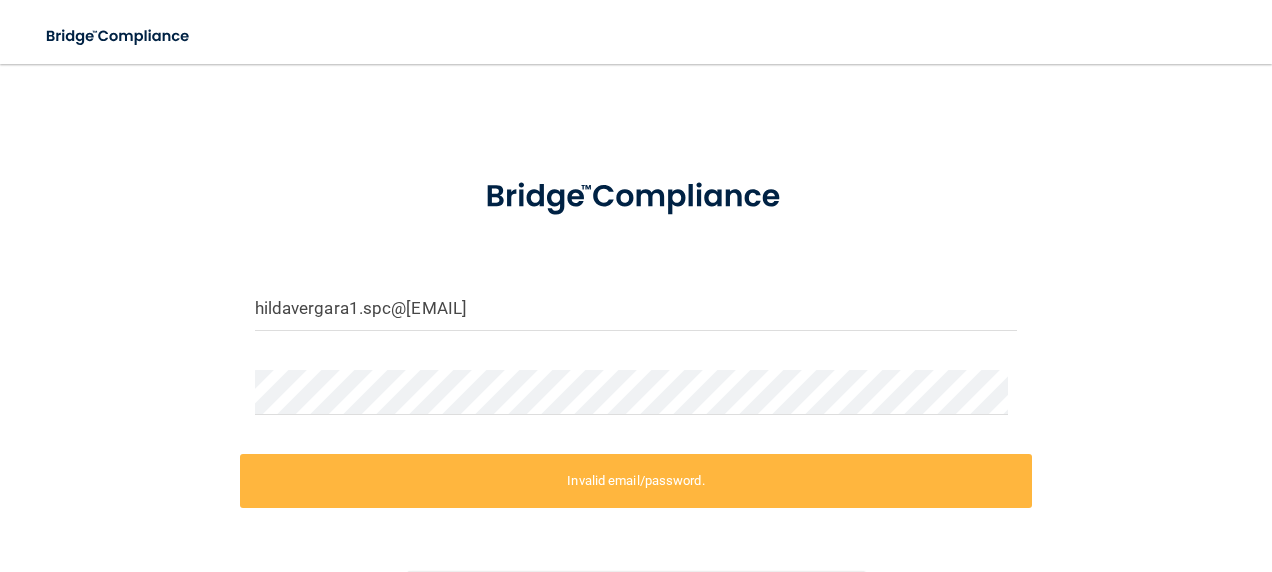 scroll, scrollTop: 0, scrollLeft: 0, axis: both 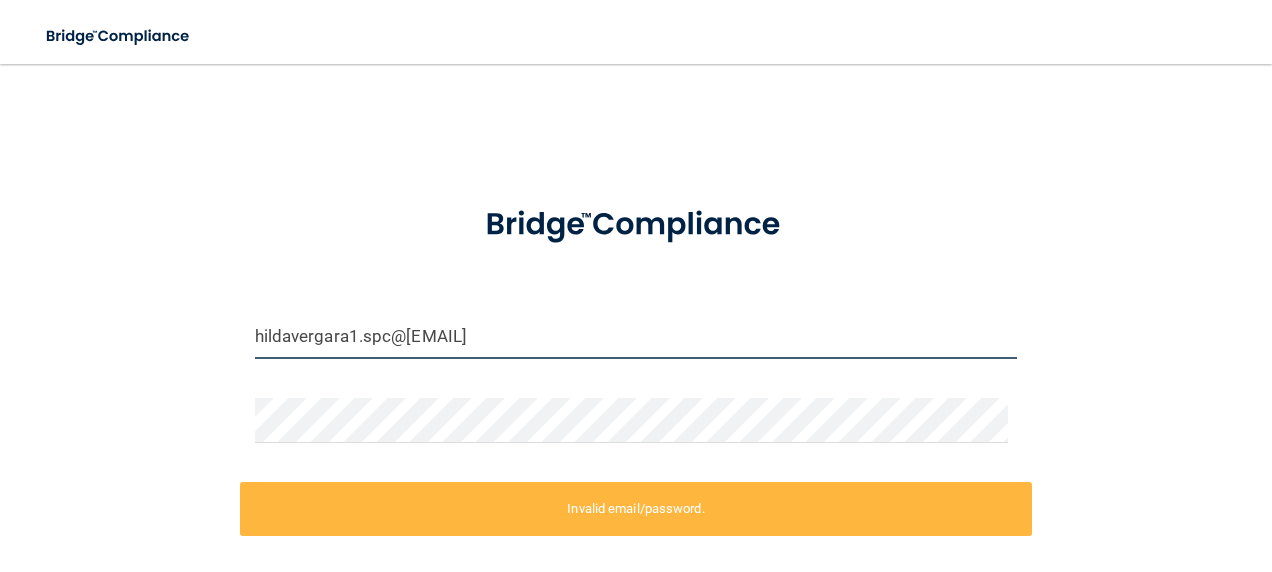 click on "[EMAIL]" at bounding box center [636, 336] 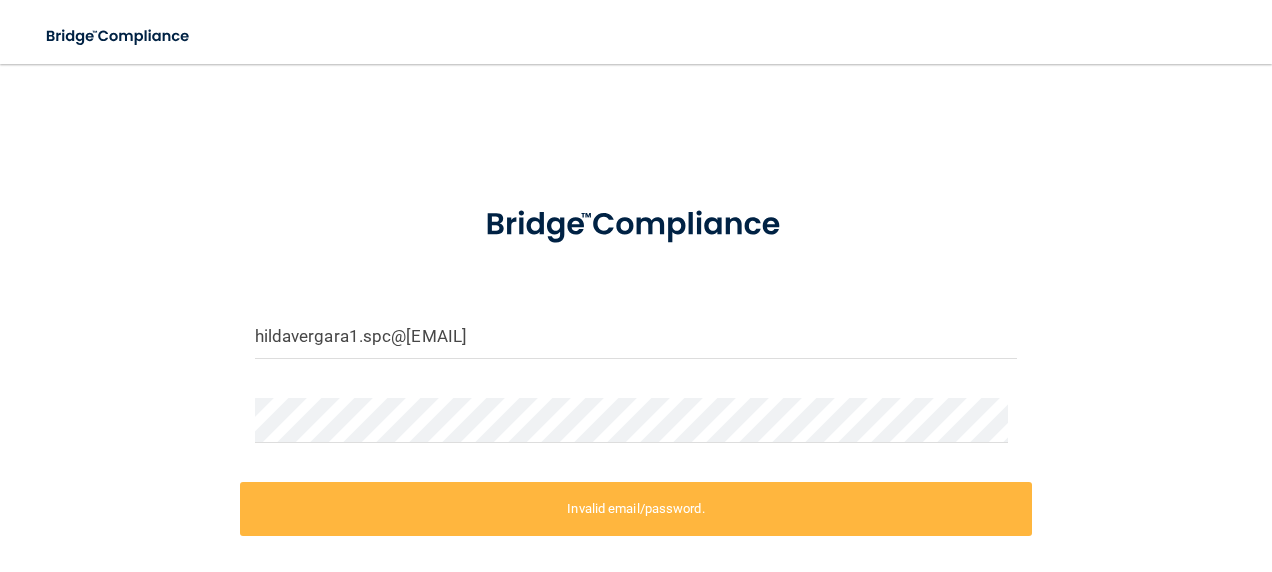 click on "Invalid email/password." at bounding box center [636, 509] 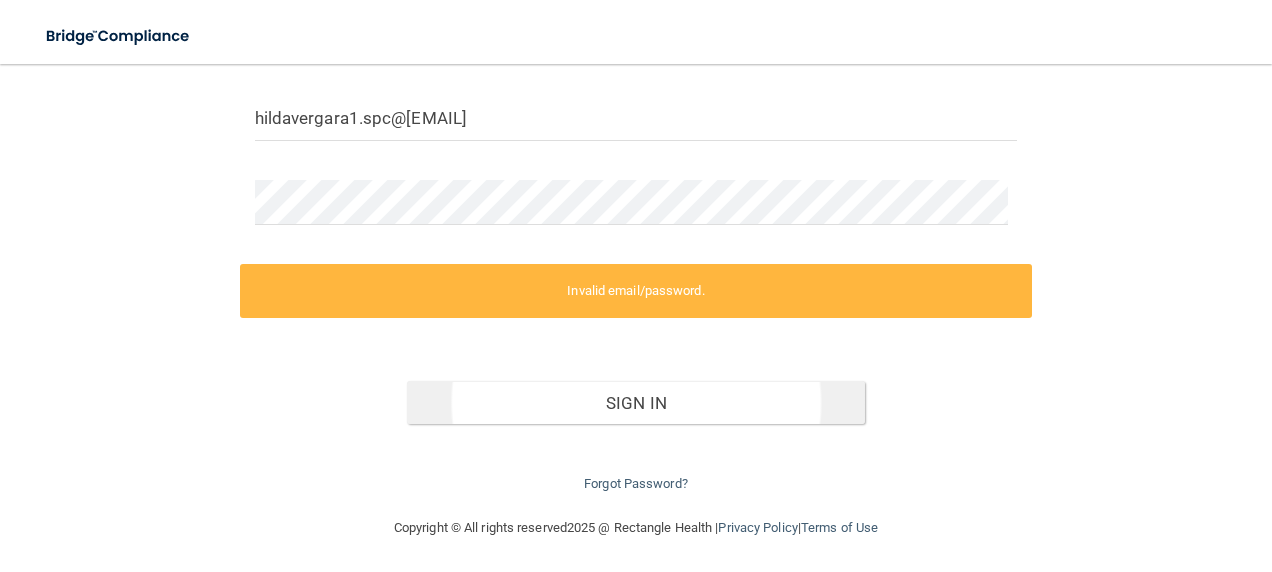 scroll, scrollTop: 220, scrollLeft: 0, axis: vertical 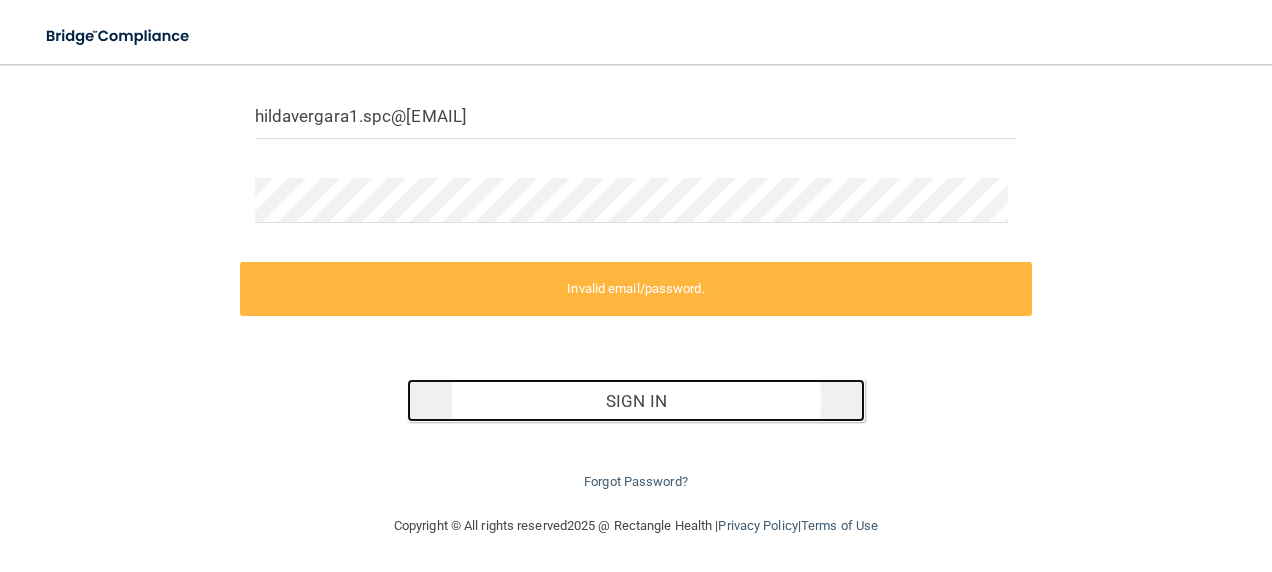 click on "Sign In" at bounding box center (636, 401) 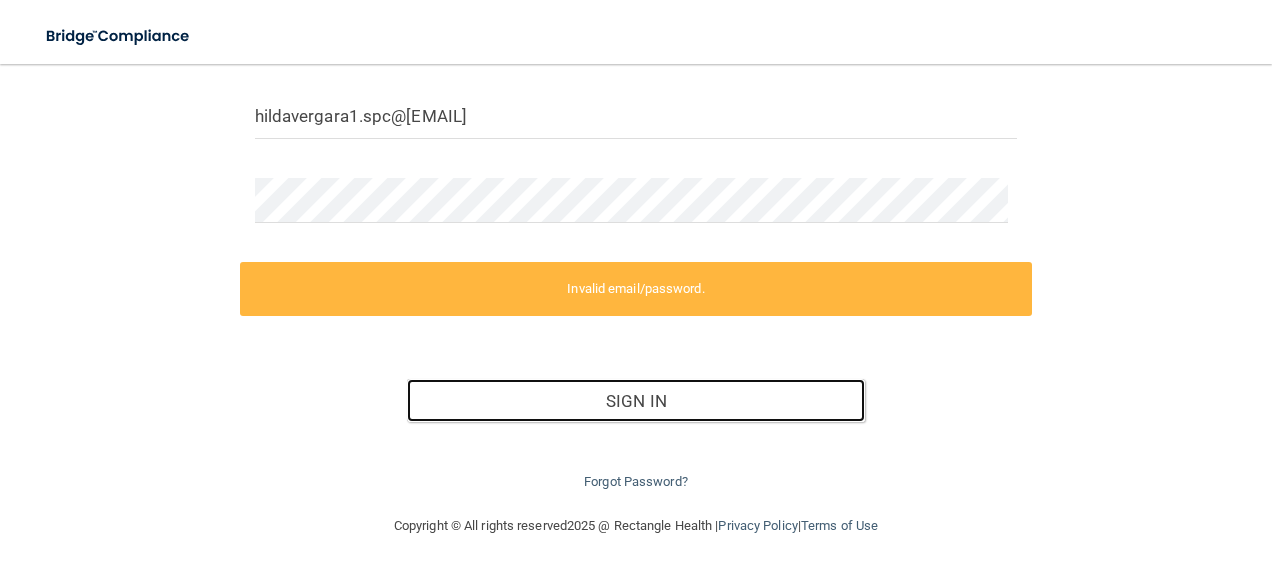 type 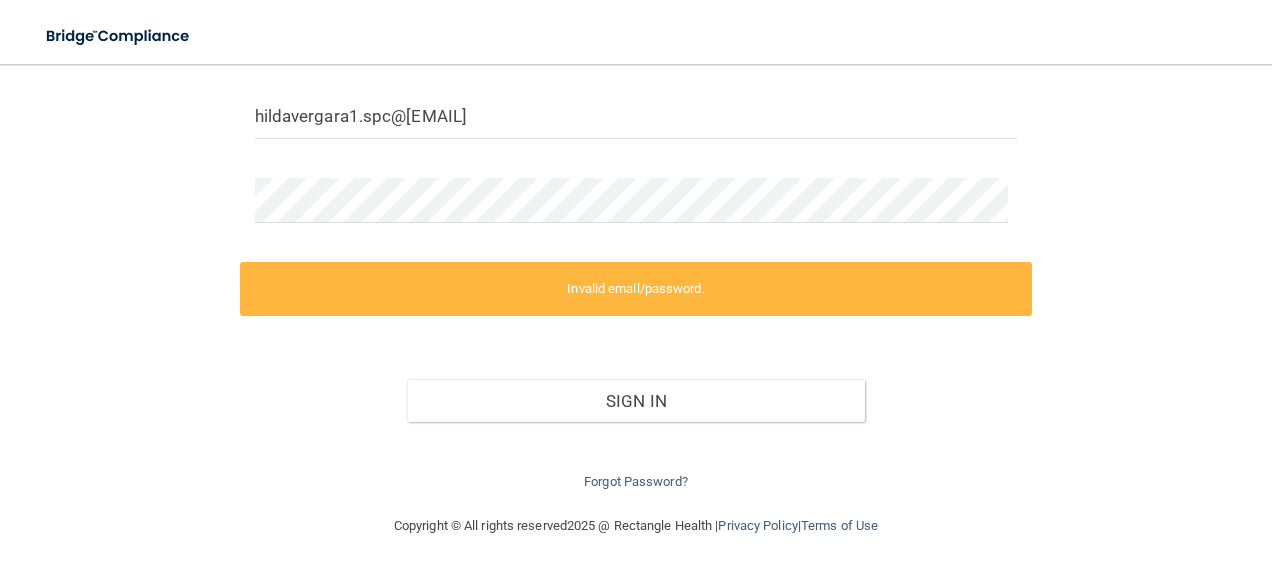 click on "Toggle navigation                                                                                                                                  Manage My Enterprise                  Manage My Location" at bounding box center (636, 32) 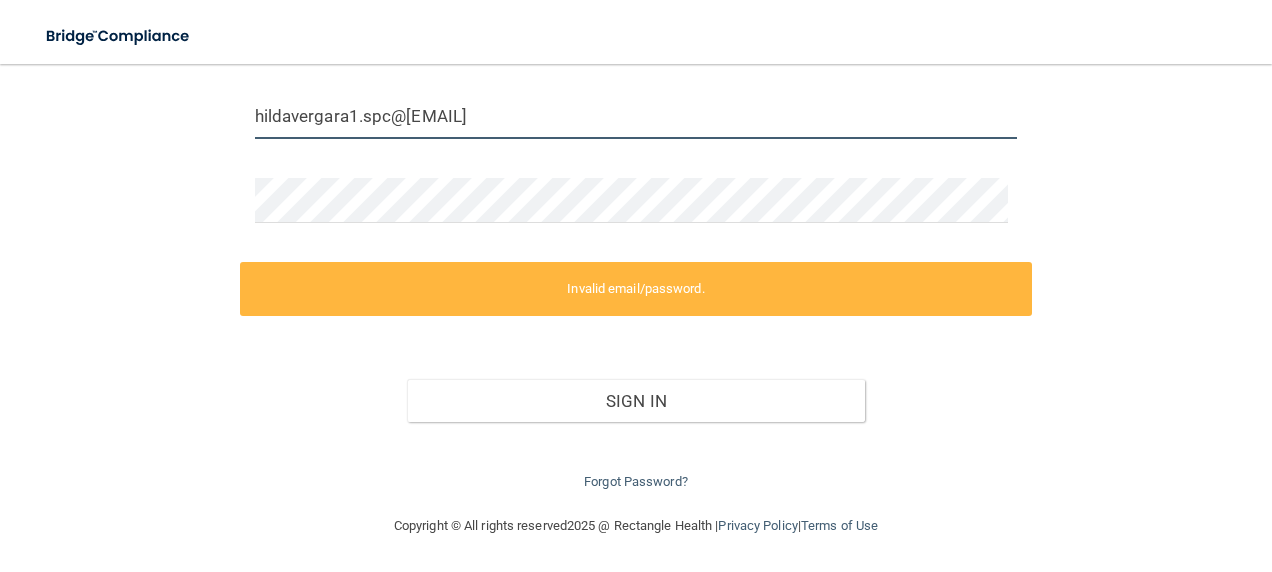 click on "[EMAIL]" at bounding box center (636, 116) 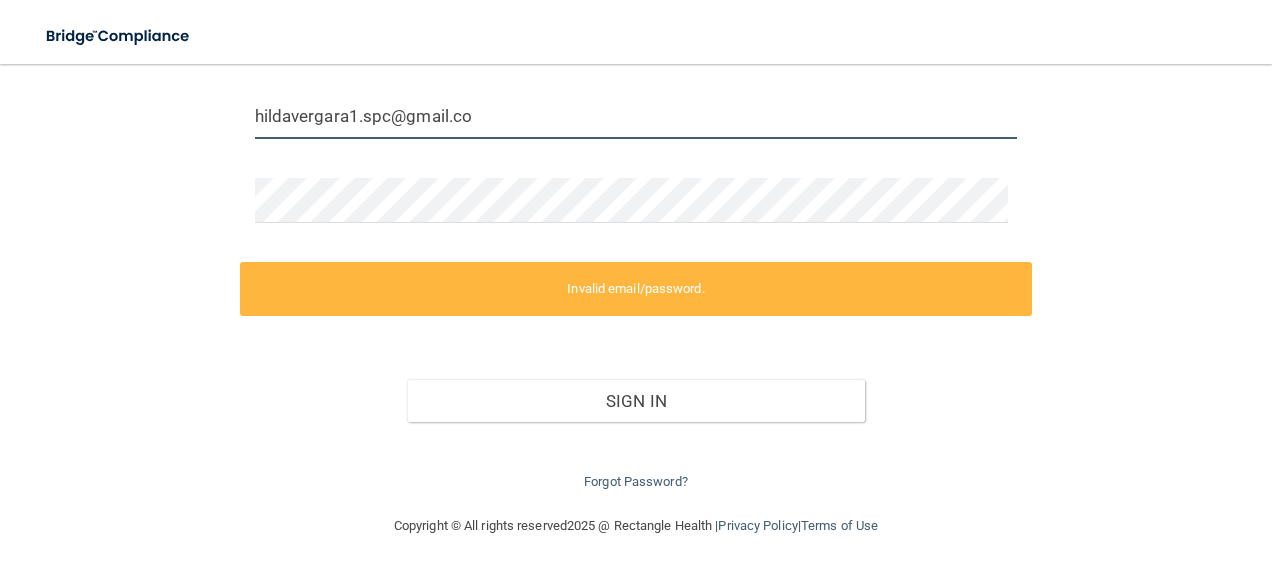 scroll, scrollTop: 144, scrollLeft: 0, axis: vertical 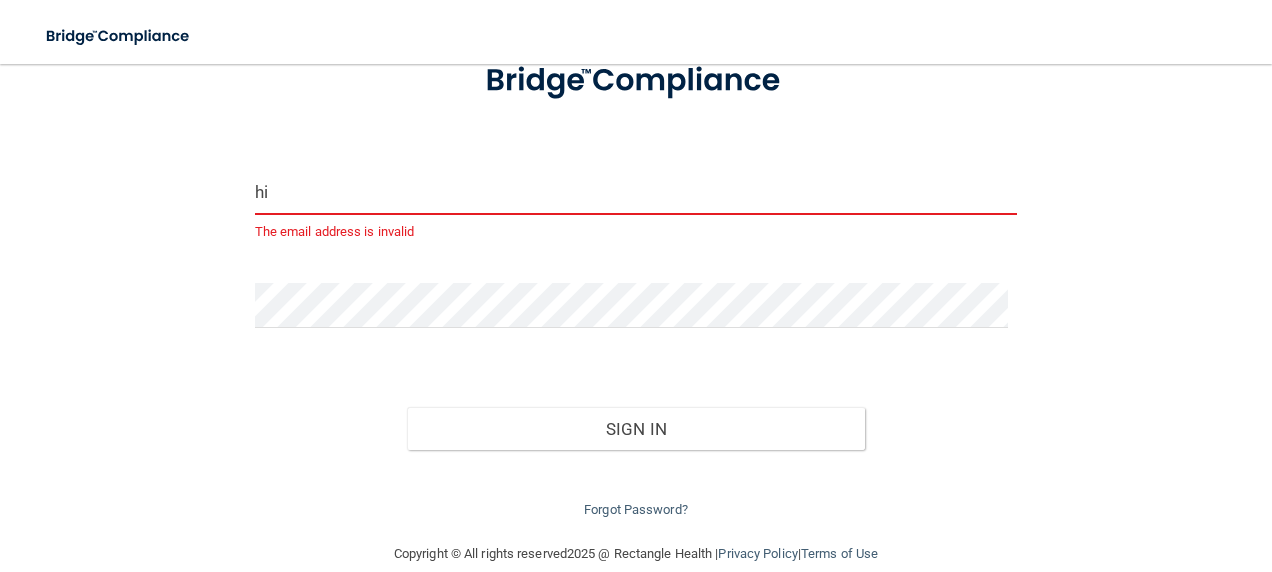type on "h" 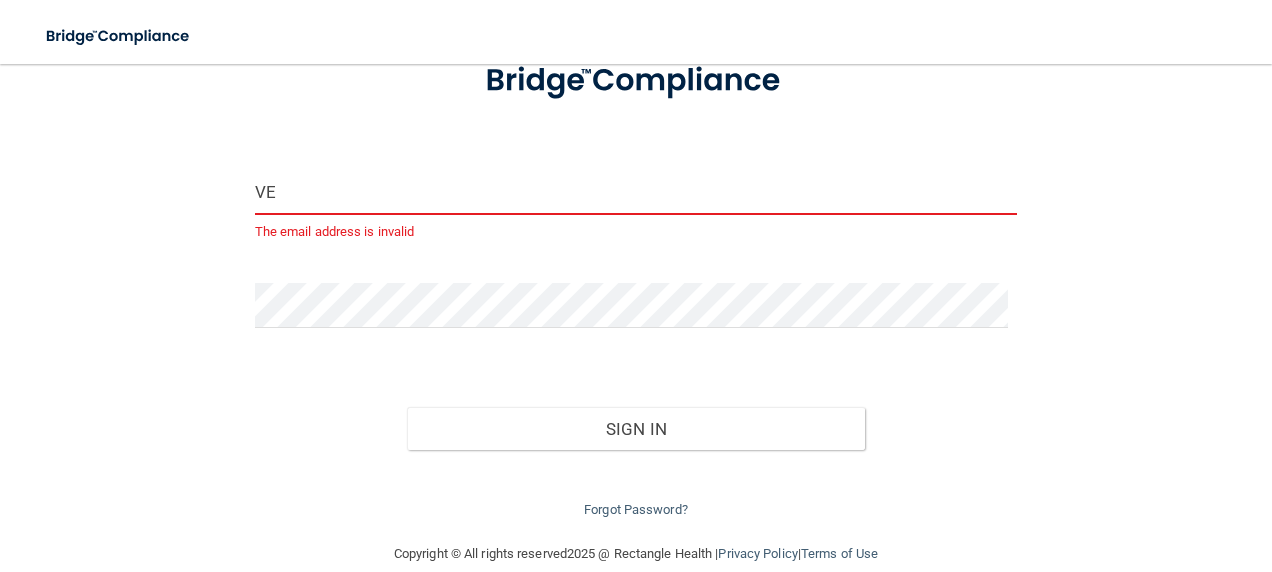 type on "V" 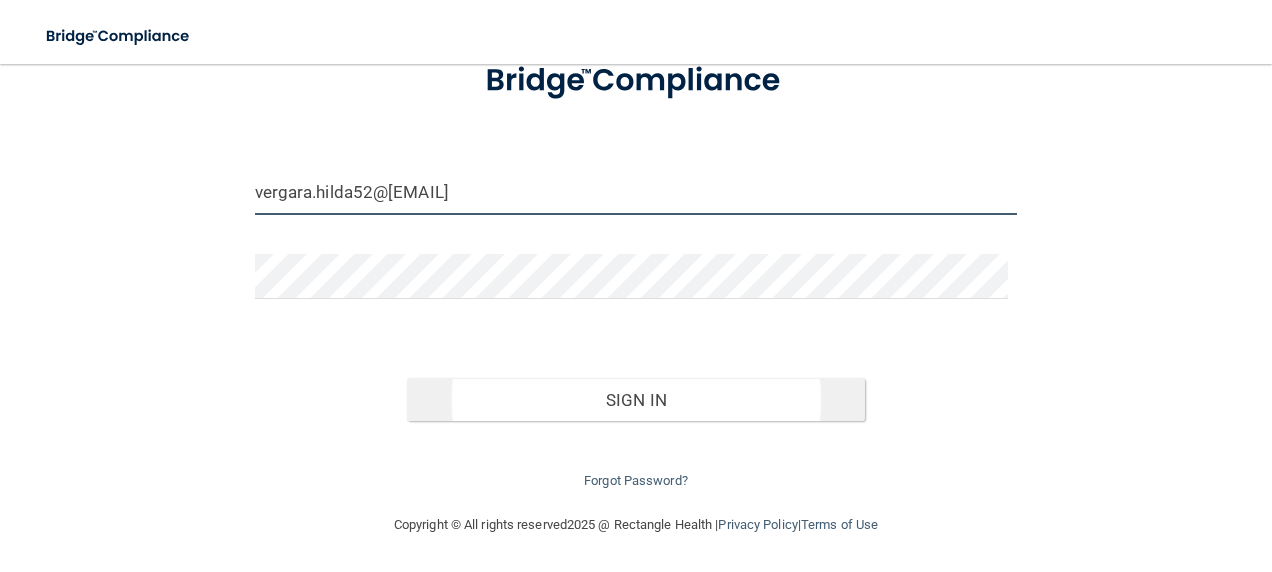 type on "vergara.hilda52@gmail.com" 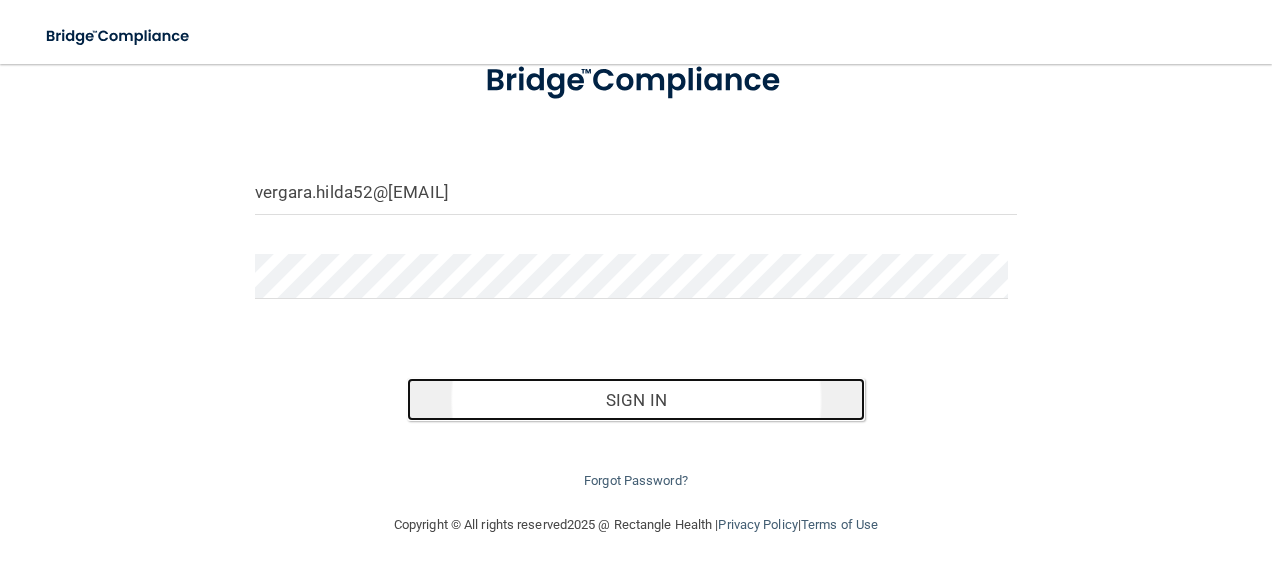 click on "Sign In" at bounding box center [636, 400] 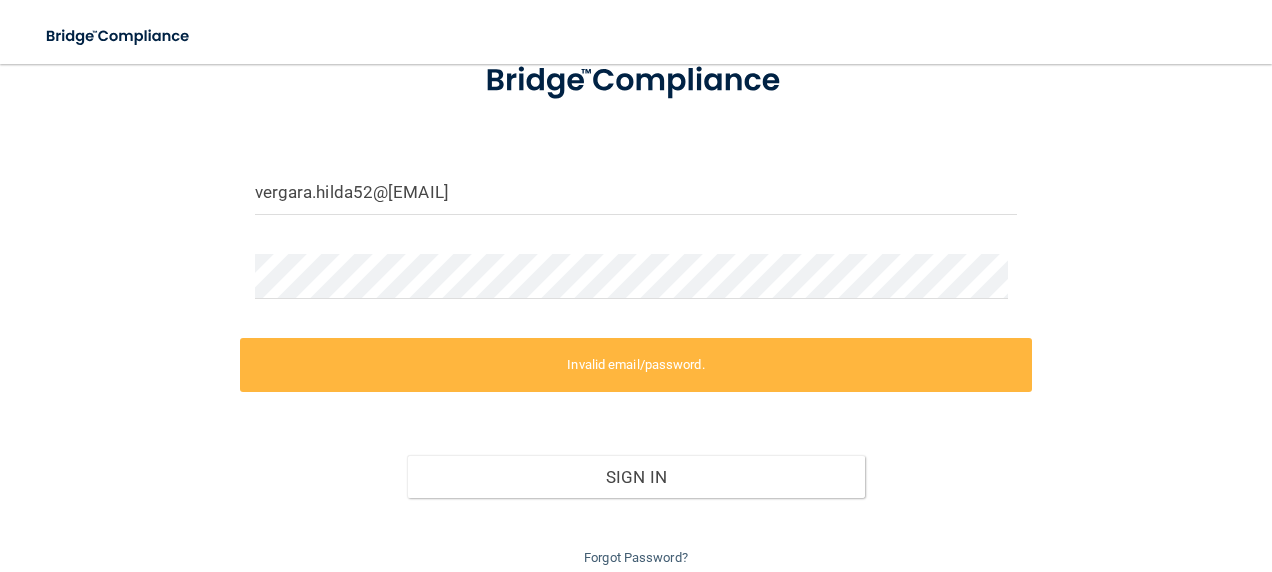 click on "Invalid email/password." at bounding box center (636, 365) 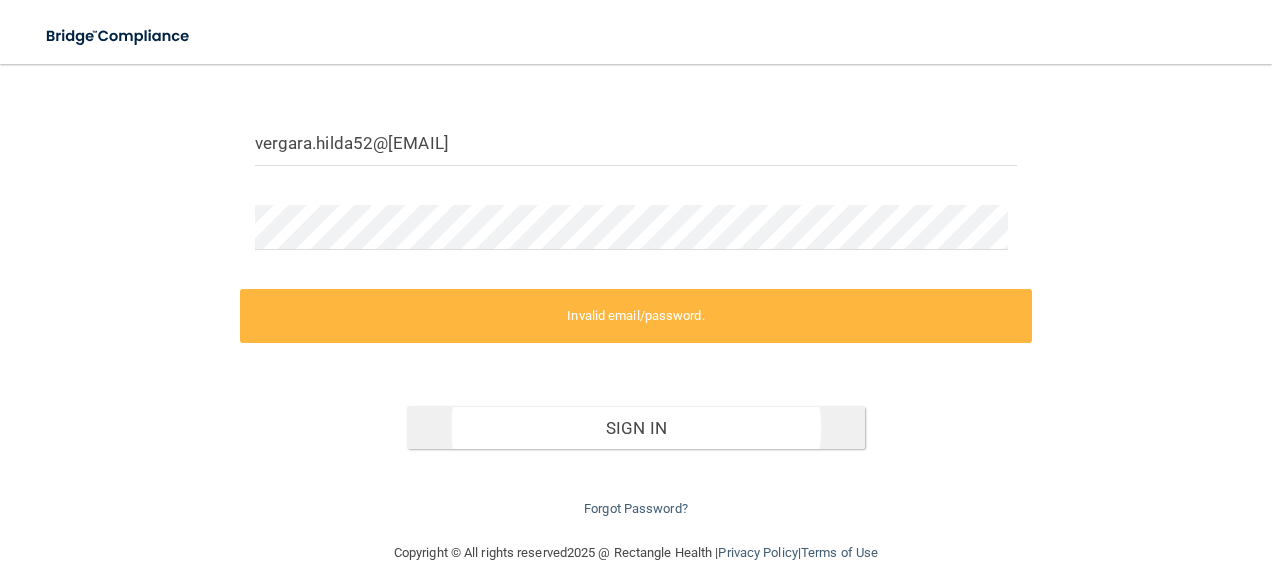 scroll, scrollTop: 220, scrollLeft: 0, axis: vertical 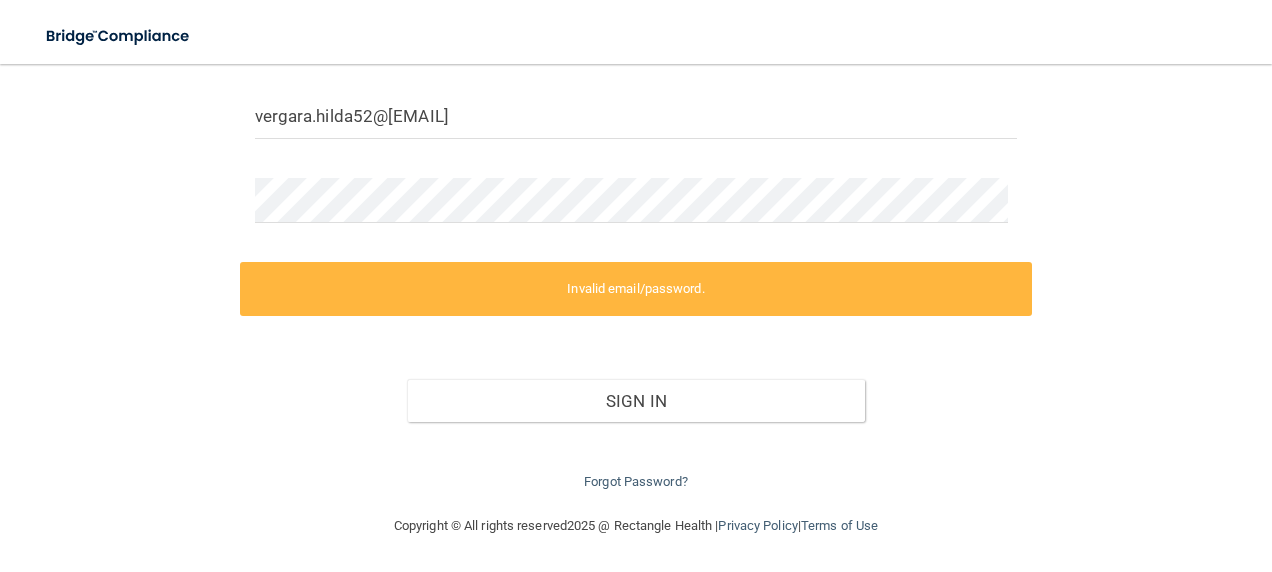 click on "Copyright © All rights reserved  2025 @ Rectangle Health |  Privacy Policy  |  Terms of Use" at bounding box center (636, 526) 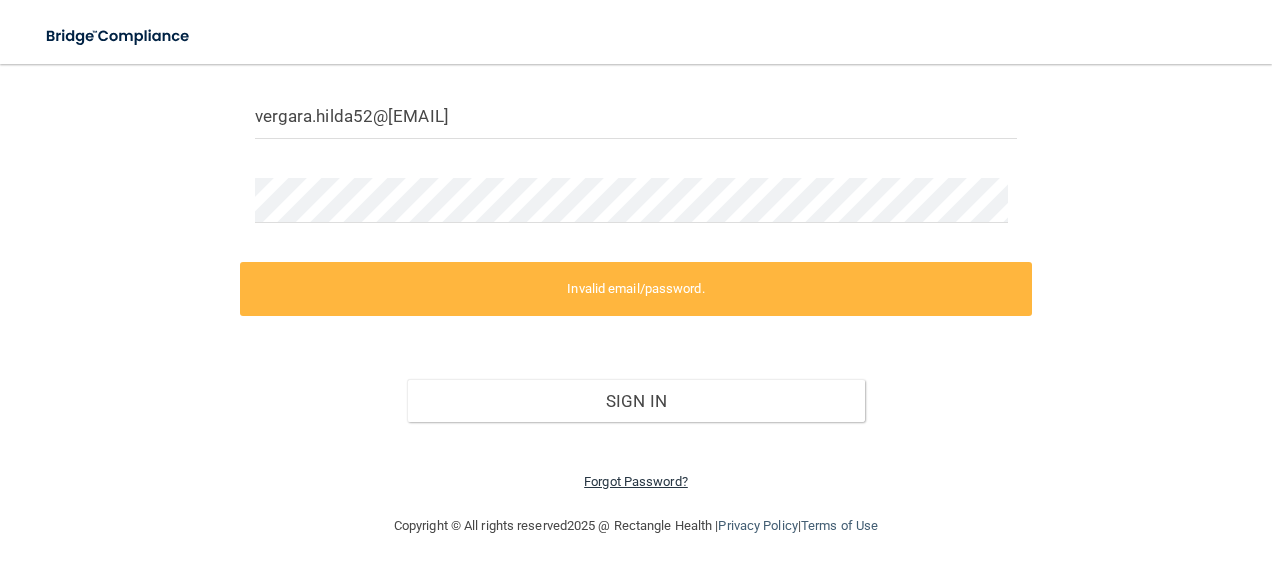 click on "Forgot Password?" at bounding box center [636, 481] 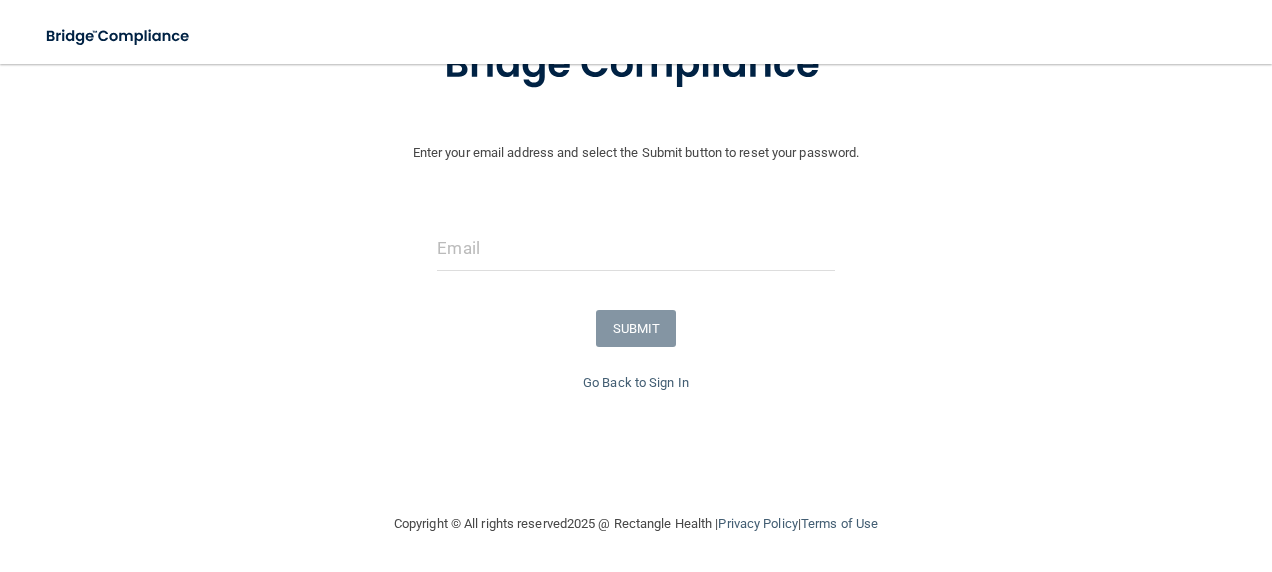 scroll, scrollTop: 170, scrollLeft: 0, axis: vertical 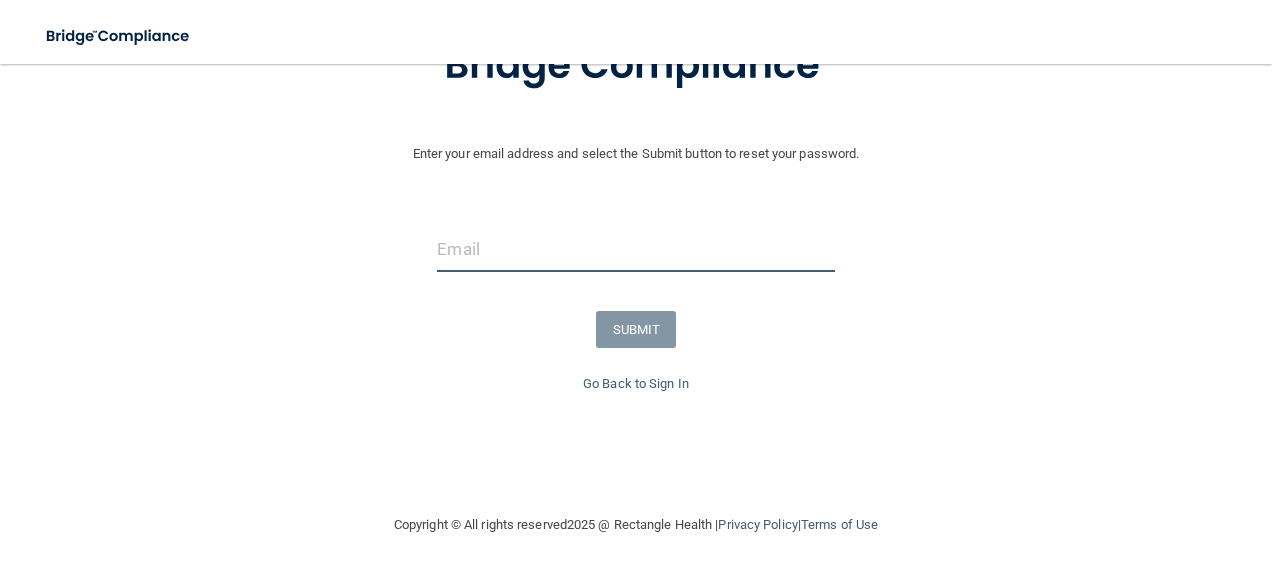click at bounding box center [635, 249] 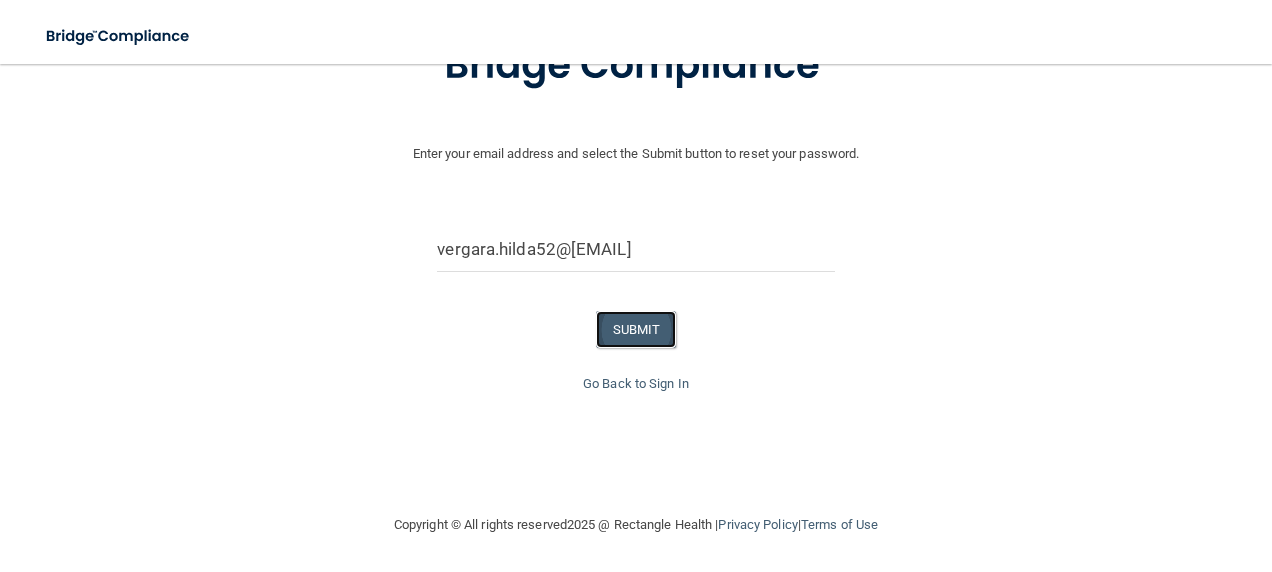 click on "SUBMIT" at bounding box center (636, 329) 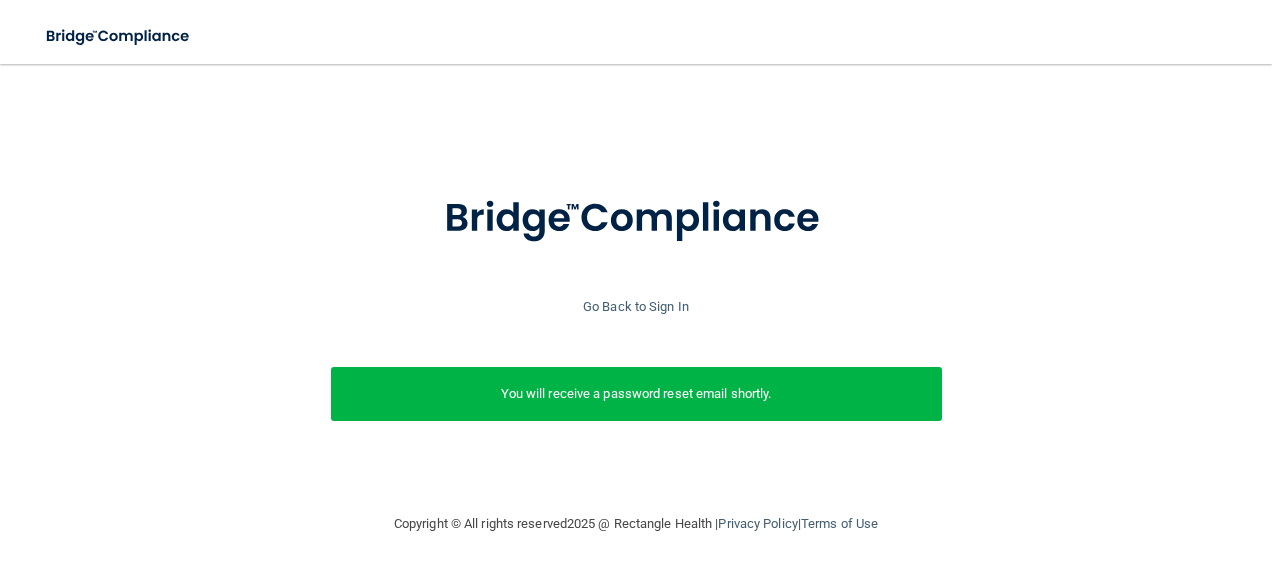 scroll, scrollTop: 32, scrollLeft: 0, axis: vertical 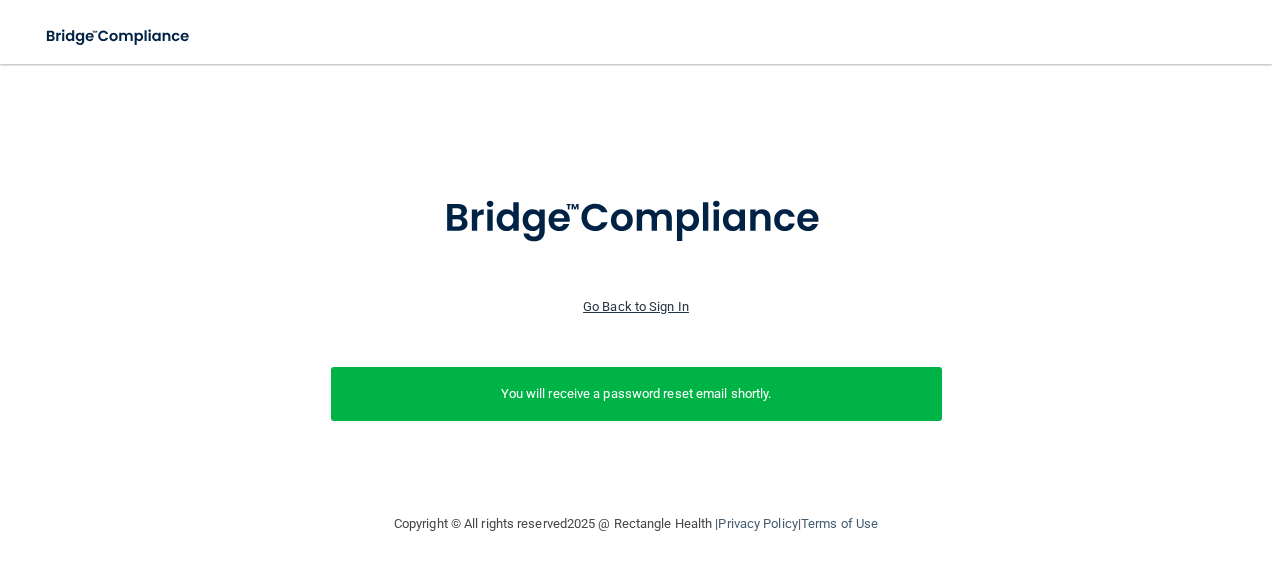 click on "Go Back to Sign In" at bounding box center [636, 306] 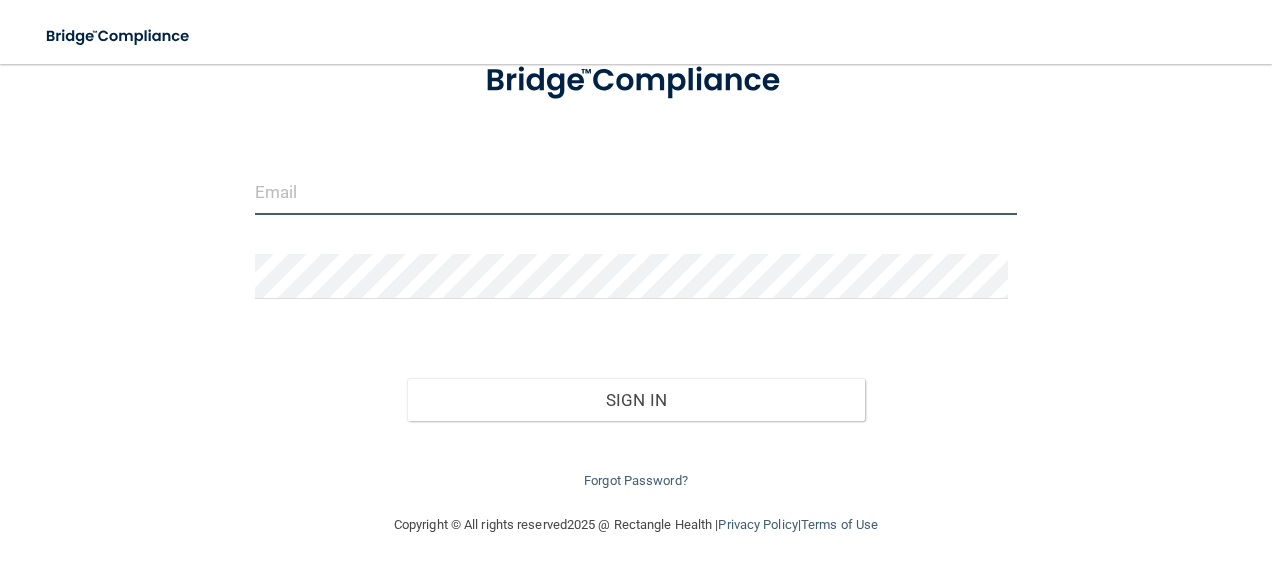 type on "vergara.hilda52@gmail.com" 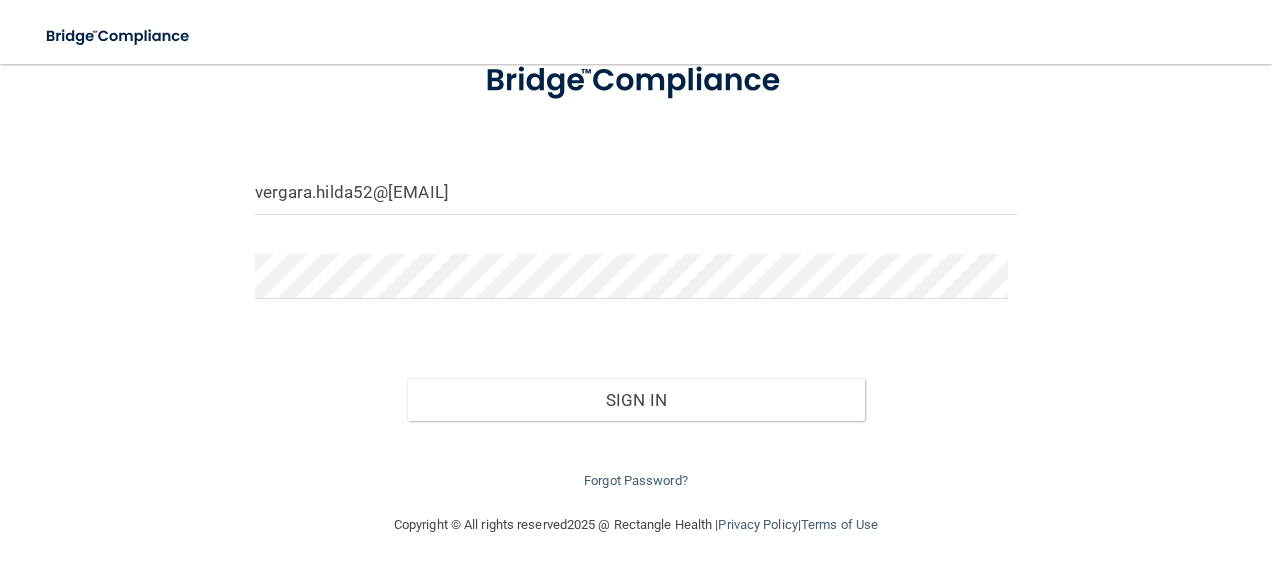 click on "vergara.hilda52@gmail.com" at bounding box center (636, 200) 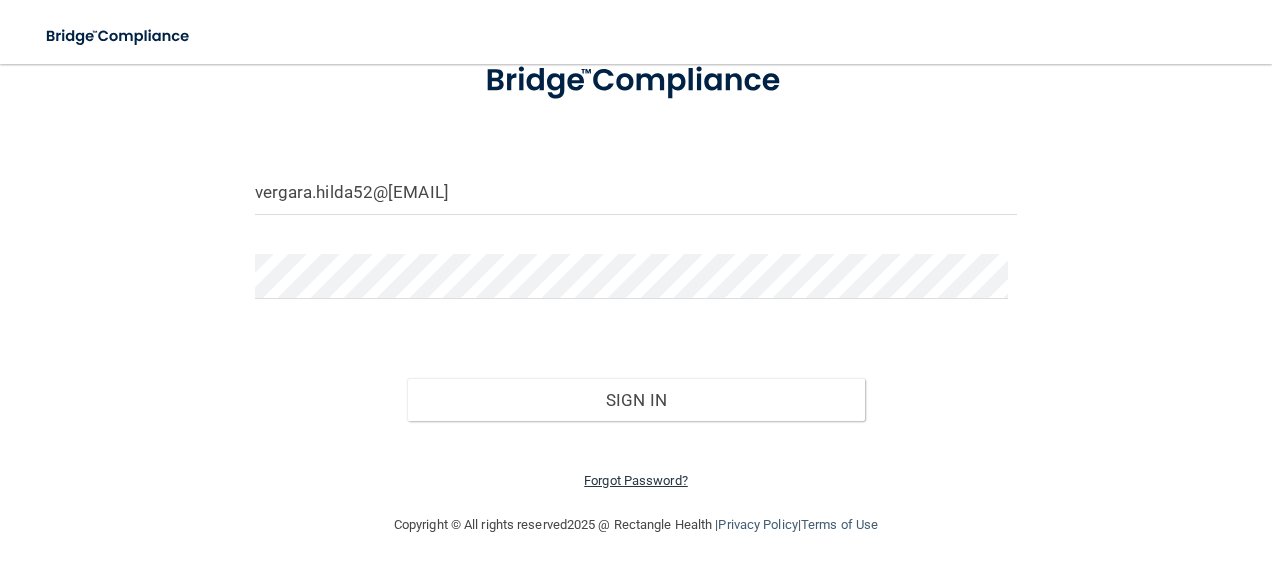 click on "Forgot Password?" at bounding box center (636, 480) 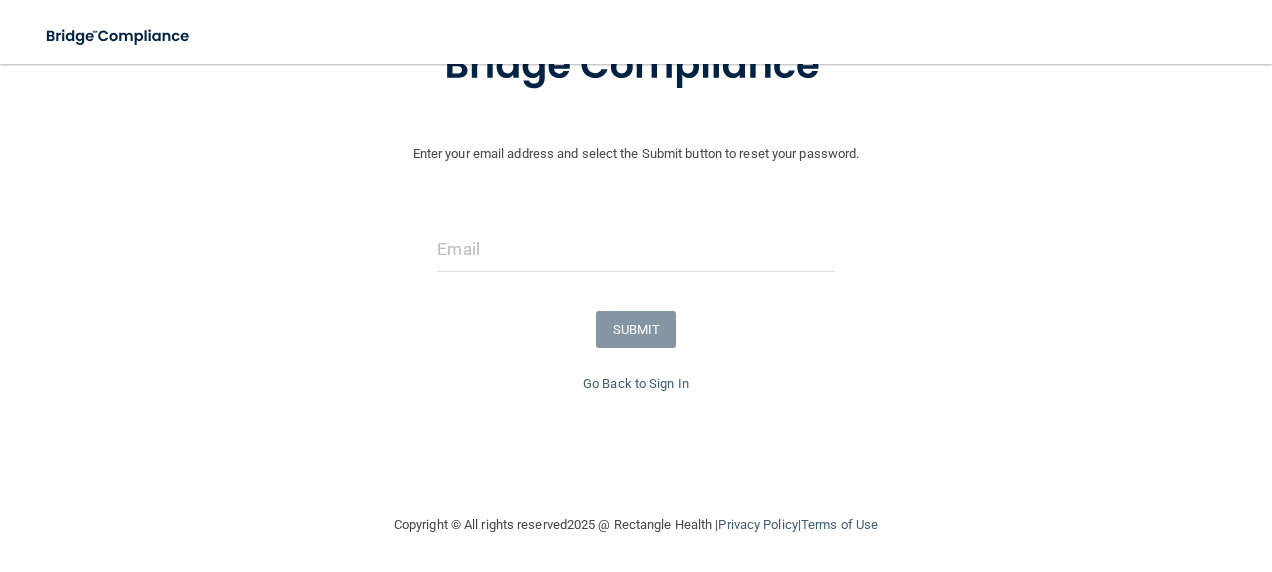 click on "Enter your email address and select the Submit button to reset your password.                                   SUBMIT" at bounding box center [636, 193] 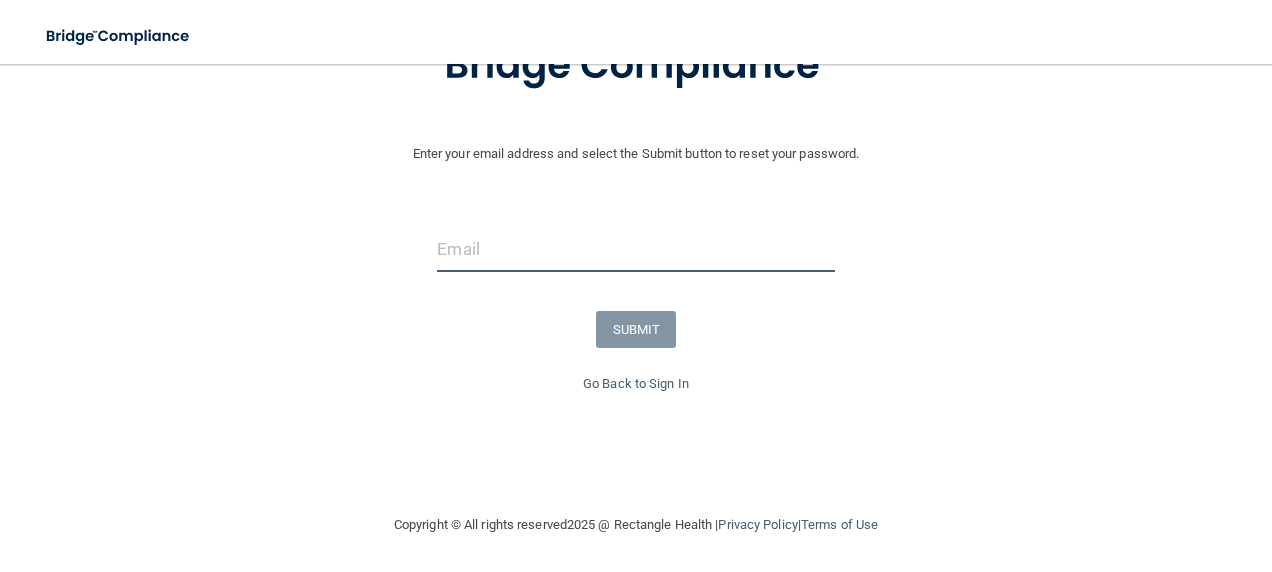 click at bounding box center (635, 249) 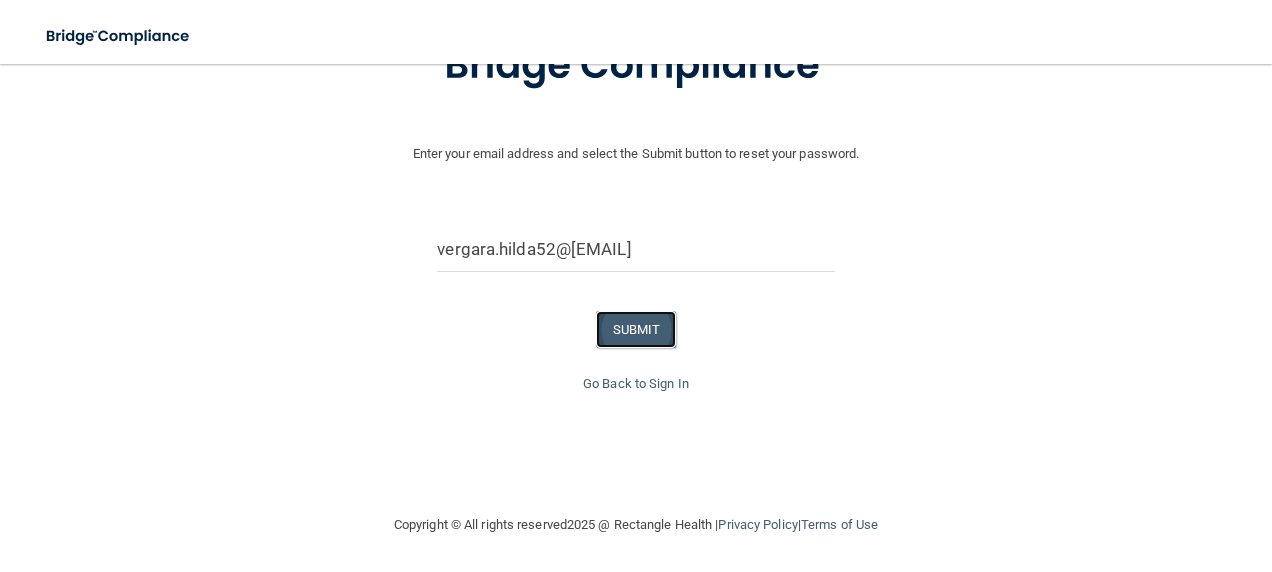 click on "SUBMIT" at bounding box center (636, 329) 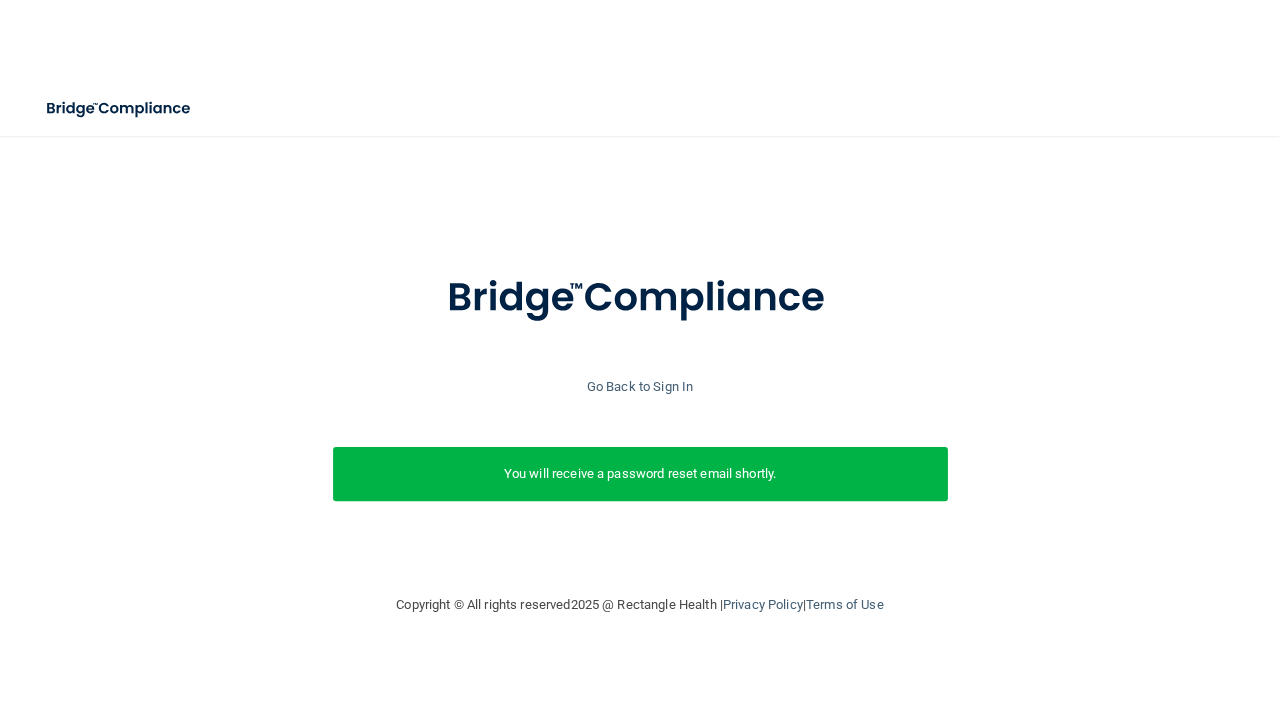 scroll, scrollTop: 0, scrollLeft: 0, axis: both 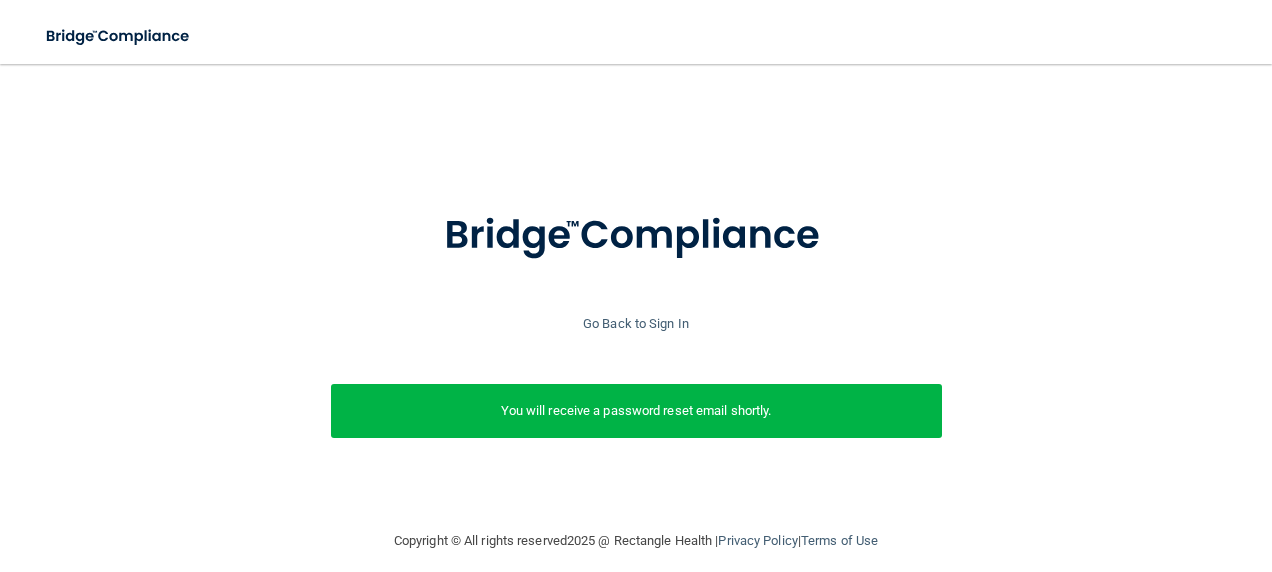 click on "Go Back to Sign In" at bounding box center (636, 324) 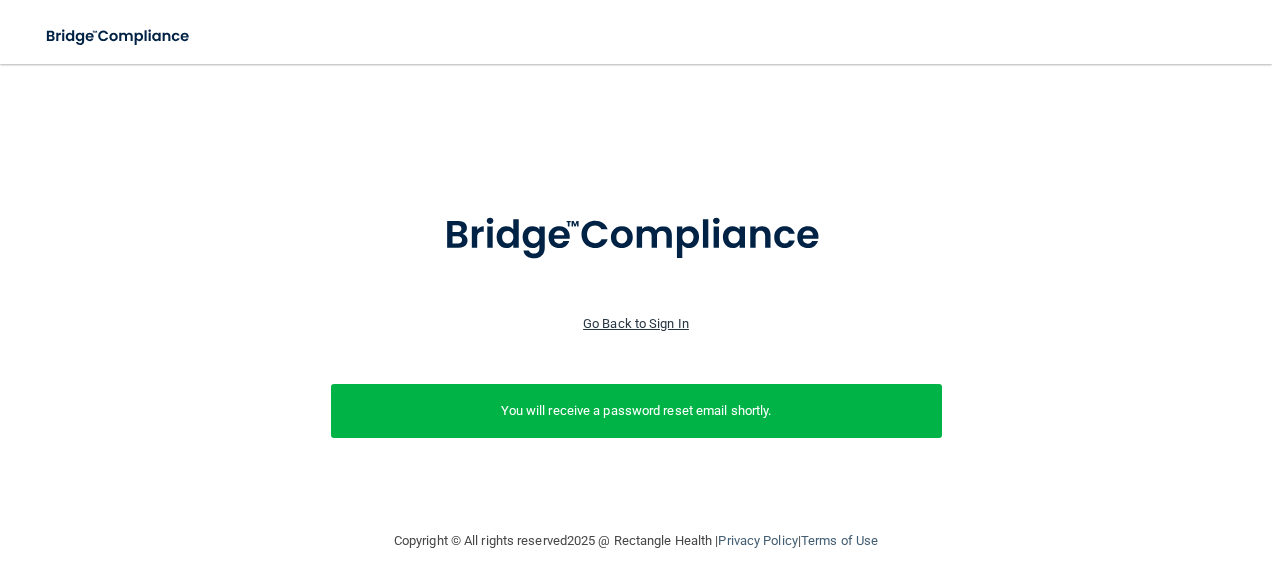 click on "Go Back to Sign In" at bounding box center [636, 323] 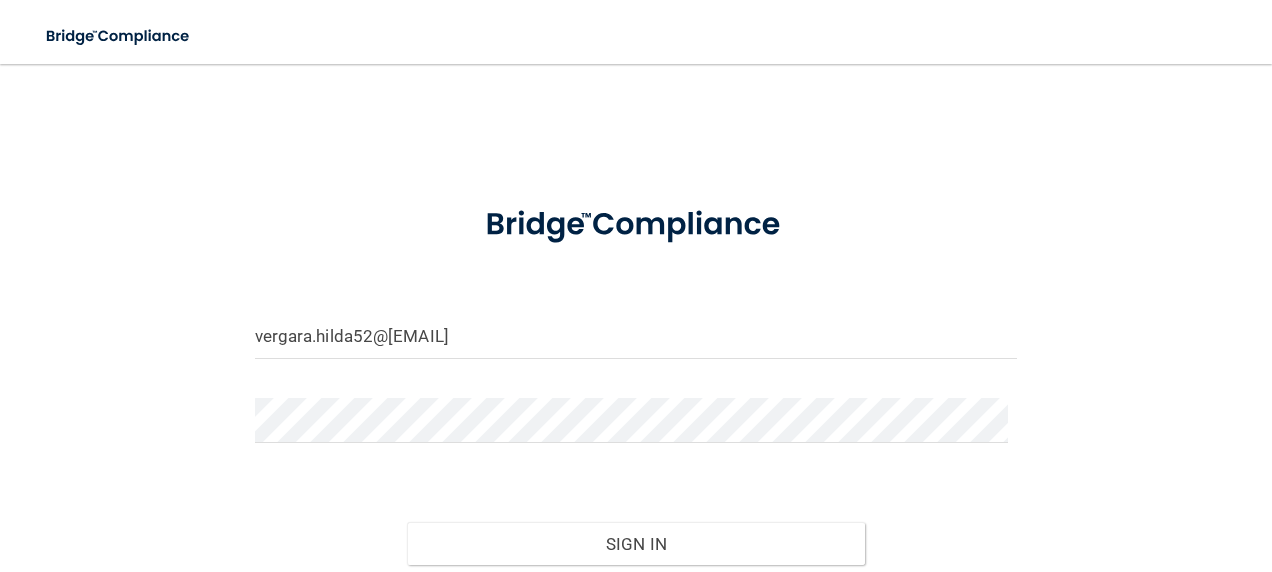 click on "vergara.hilda52@gmail.com" 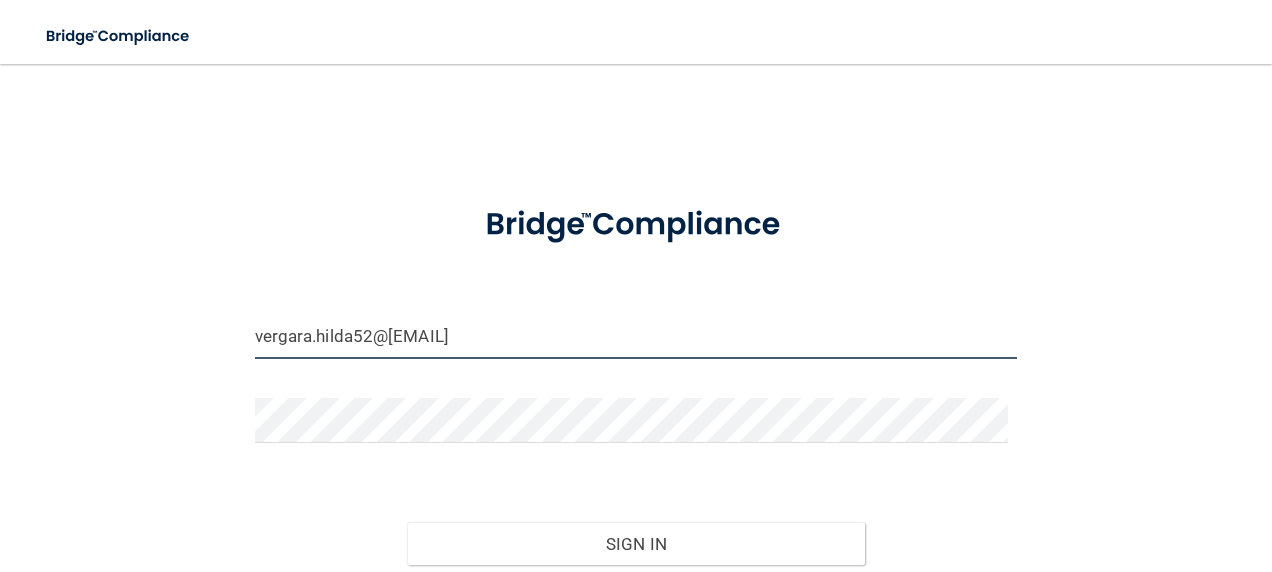 click on "vergara.hilda52@gmail.com" at bounding box center [636, 336] 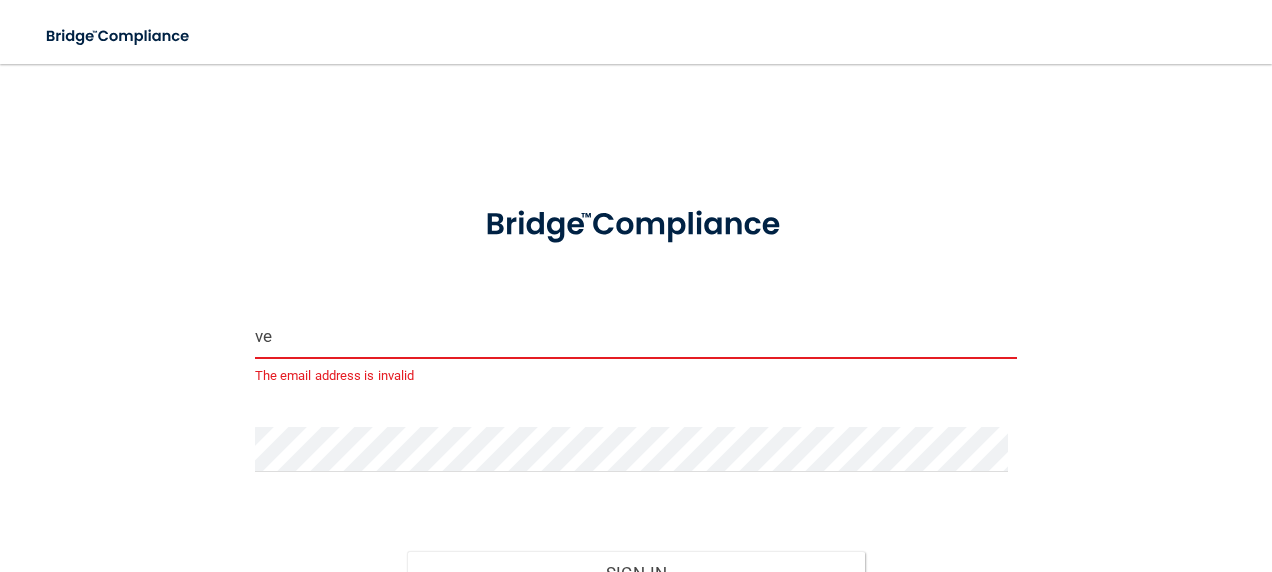 type on "v" 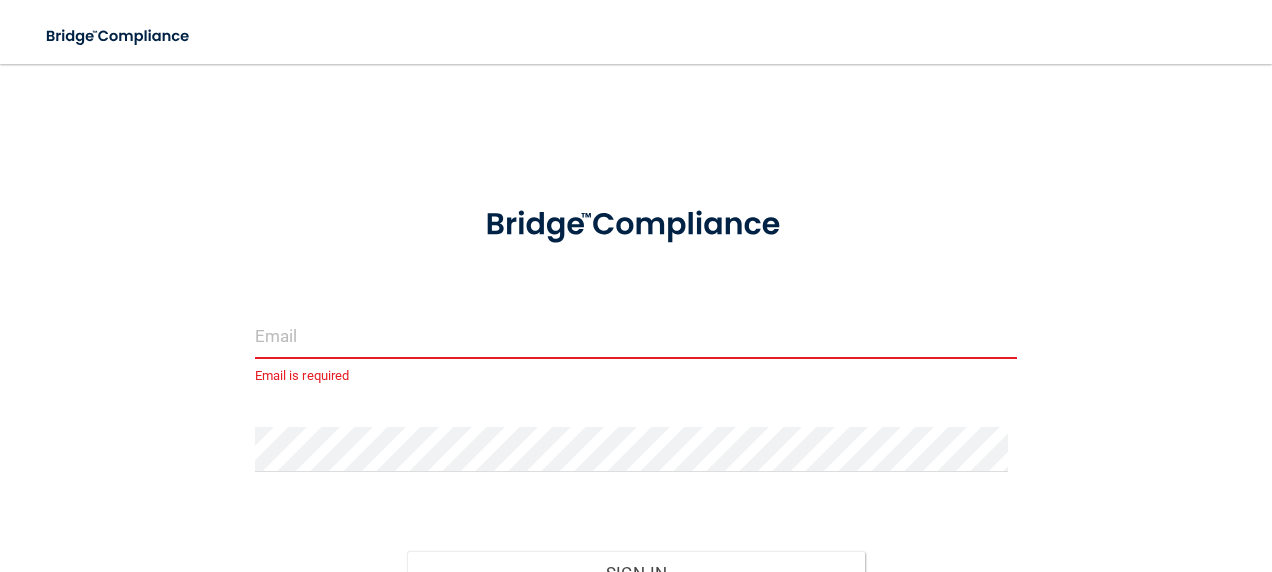 click at bounding box center (636, 336) 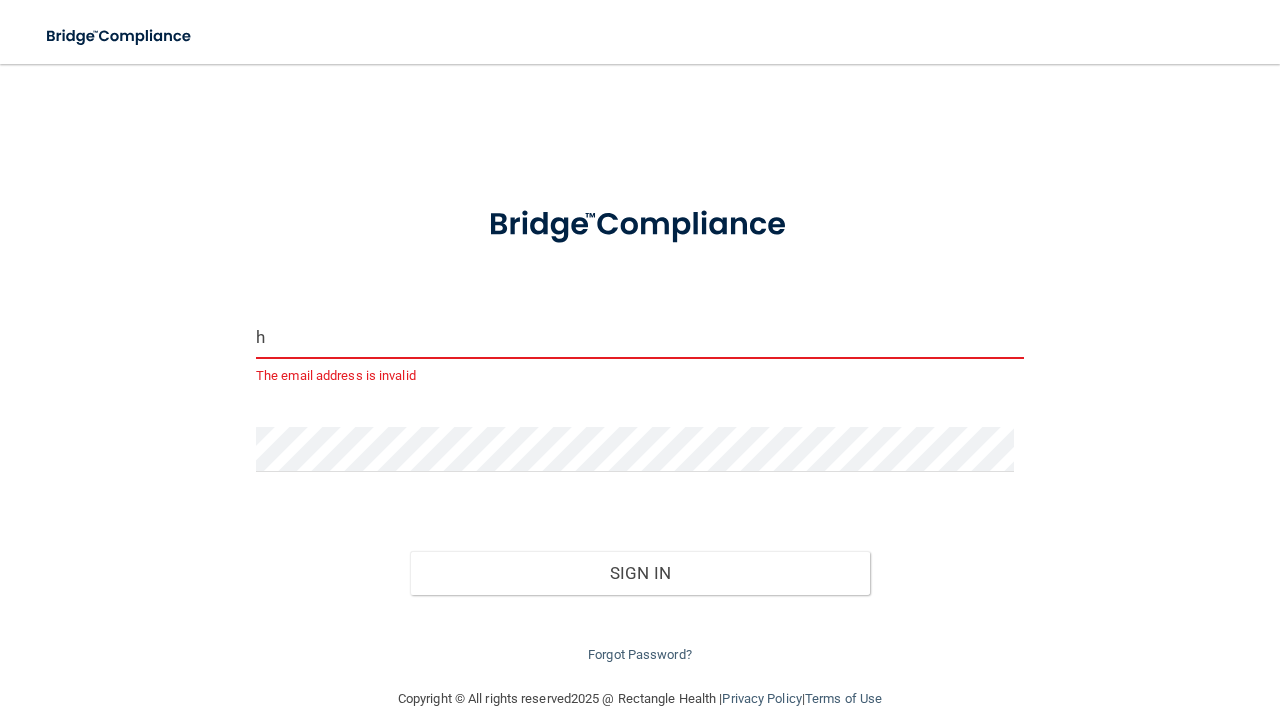 click on "h" at bounding box center [640, 336] 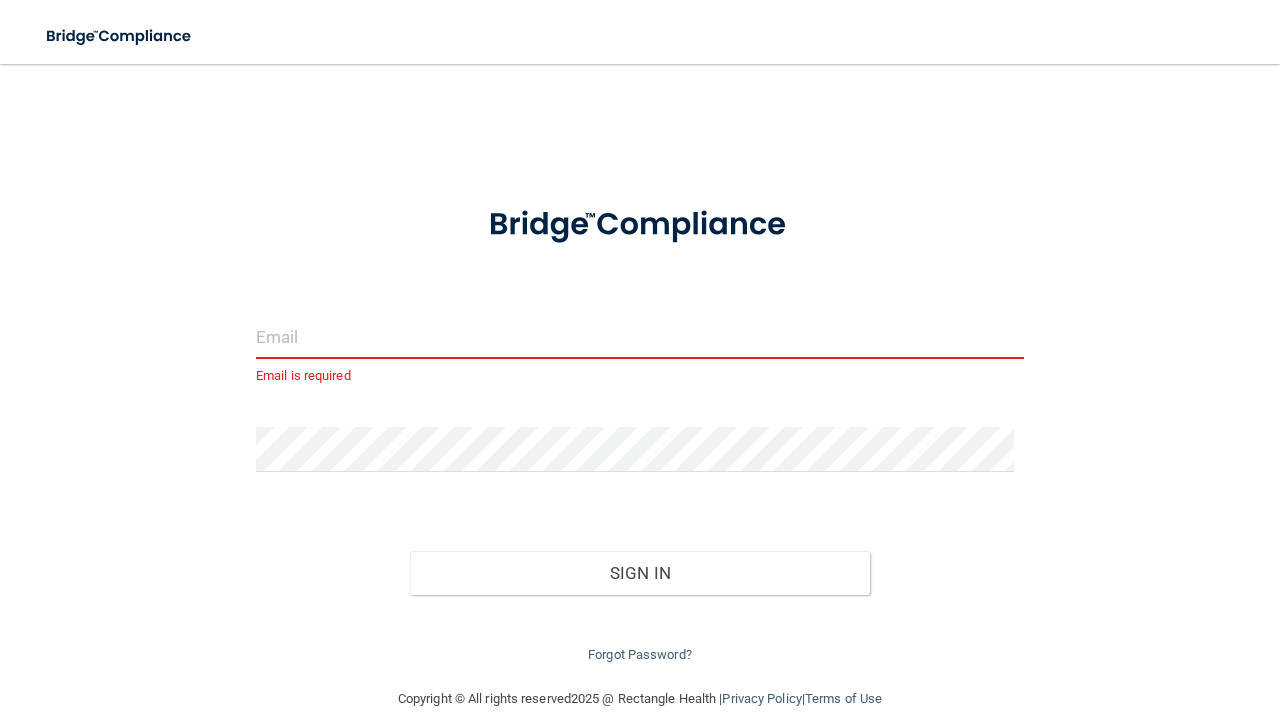 click at bounding box center [640, 336] 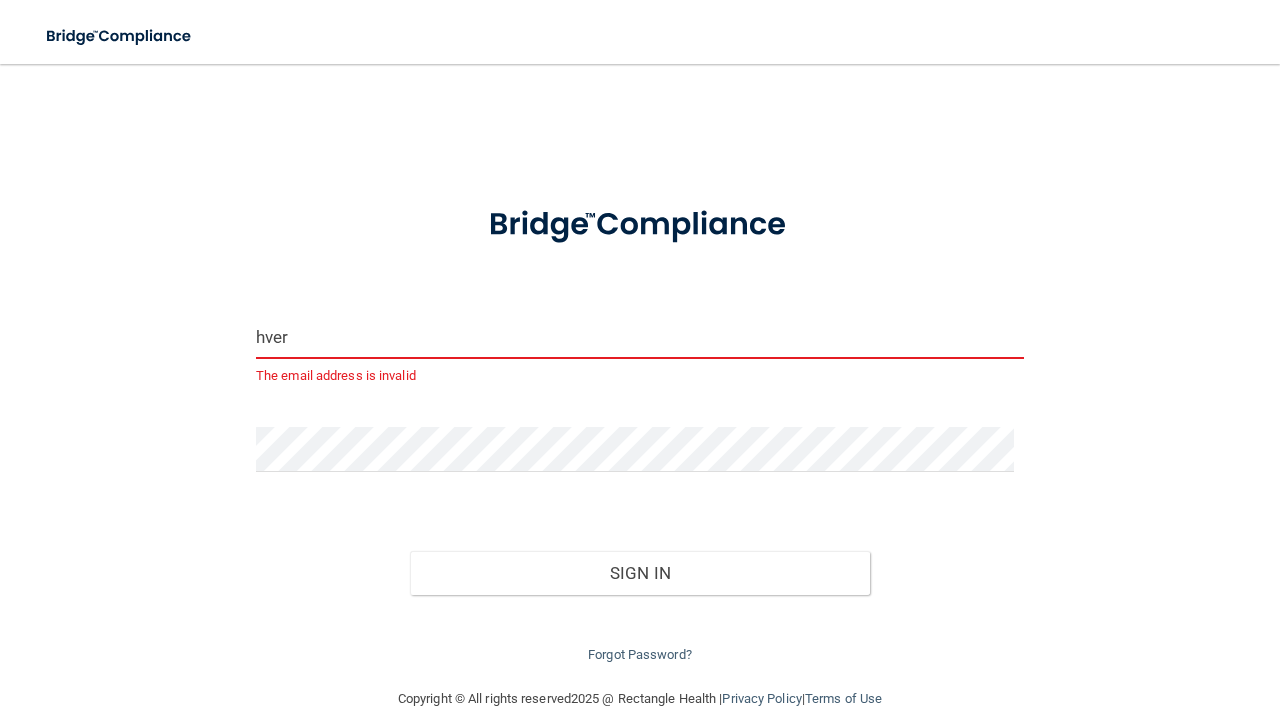 click on "hver" at bounding box center (640, 336) 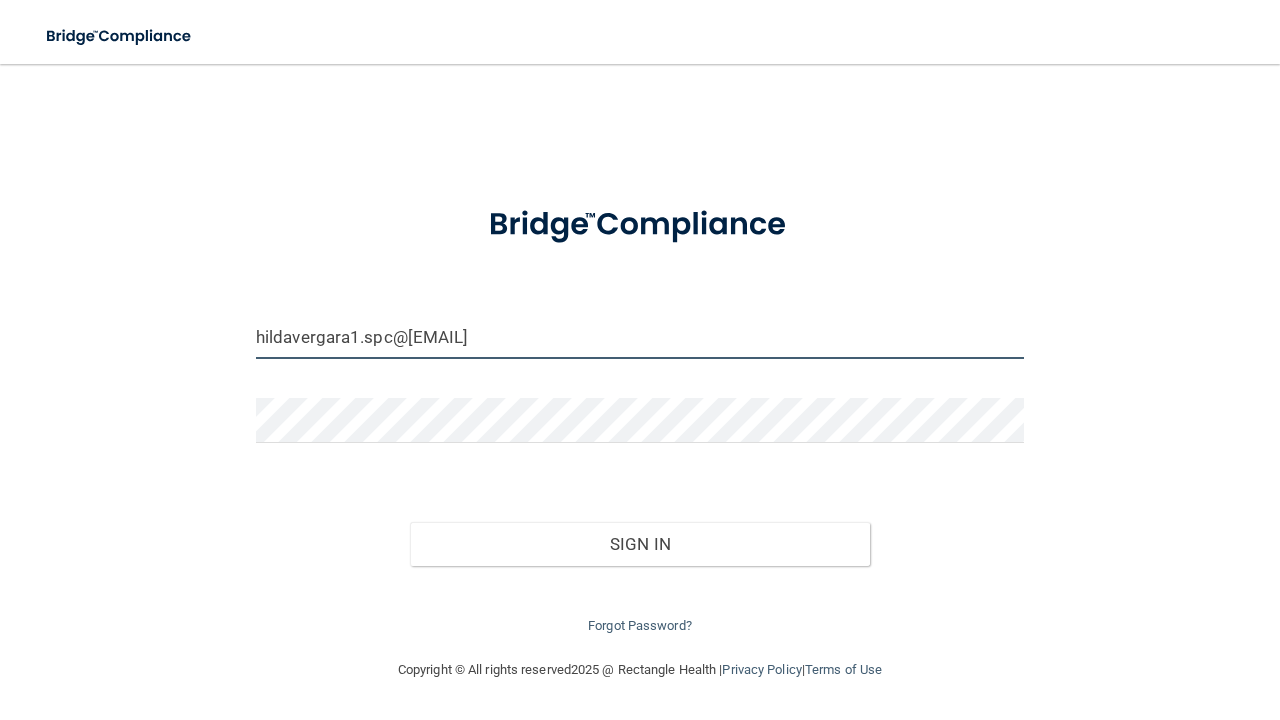 type on "hildaverga1.spc@gmail.com" 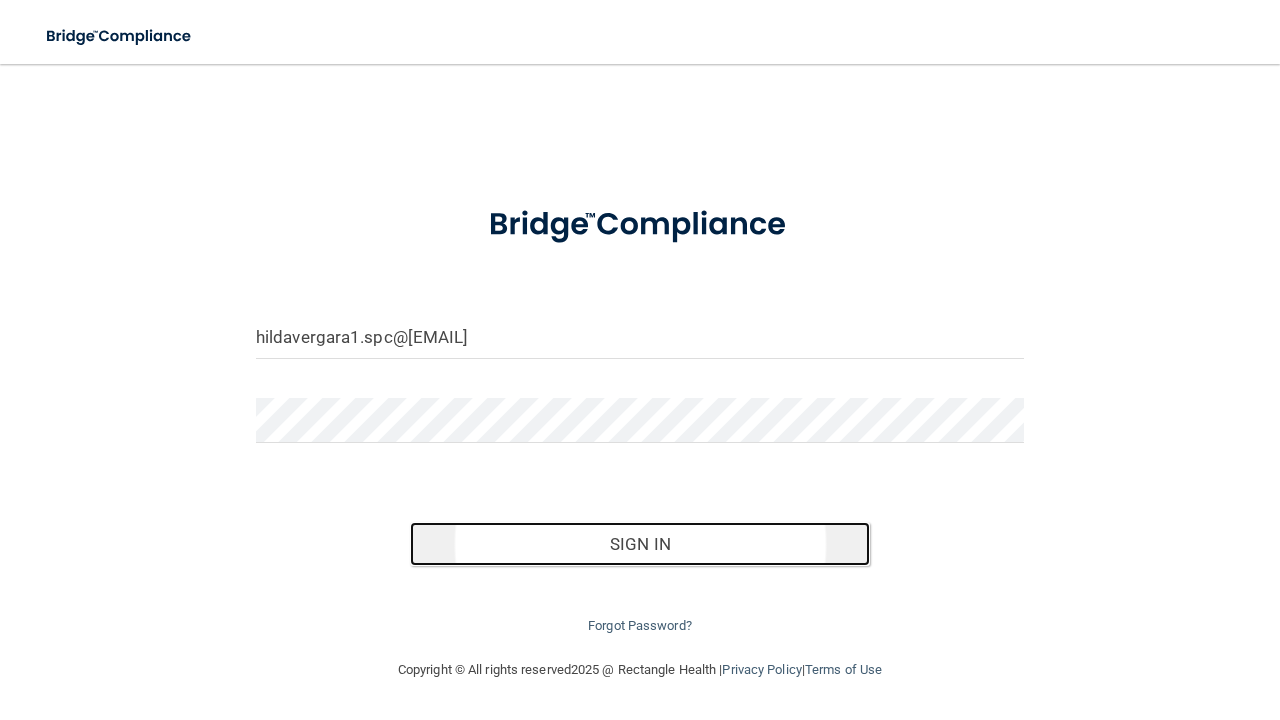 click on "Sign In" at bounding box center [640, 544] 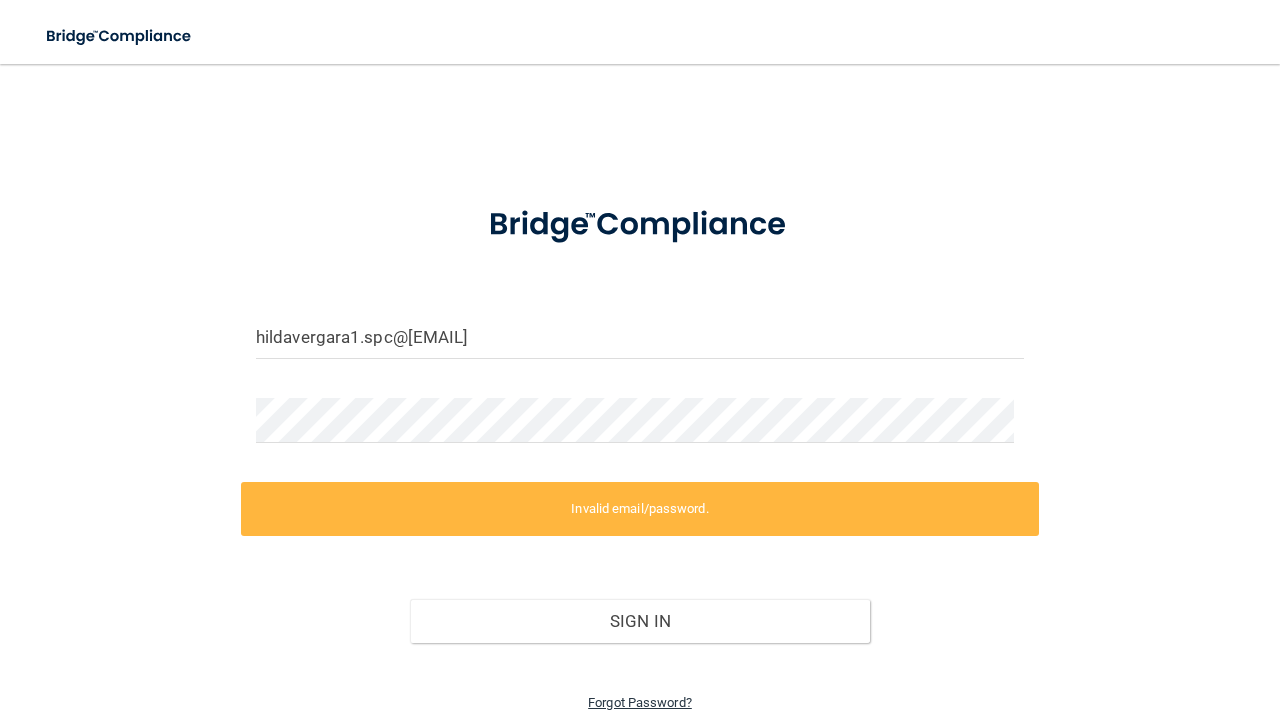 click on "Forgot Password?" at bounding box center (640, 702) 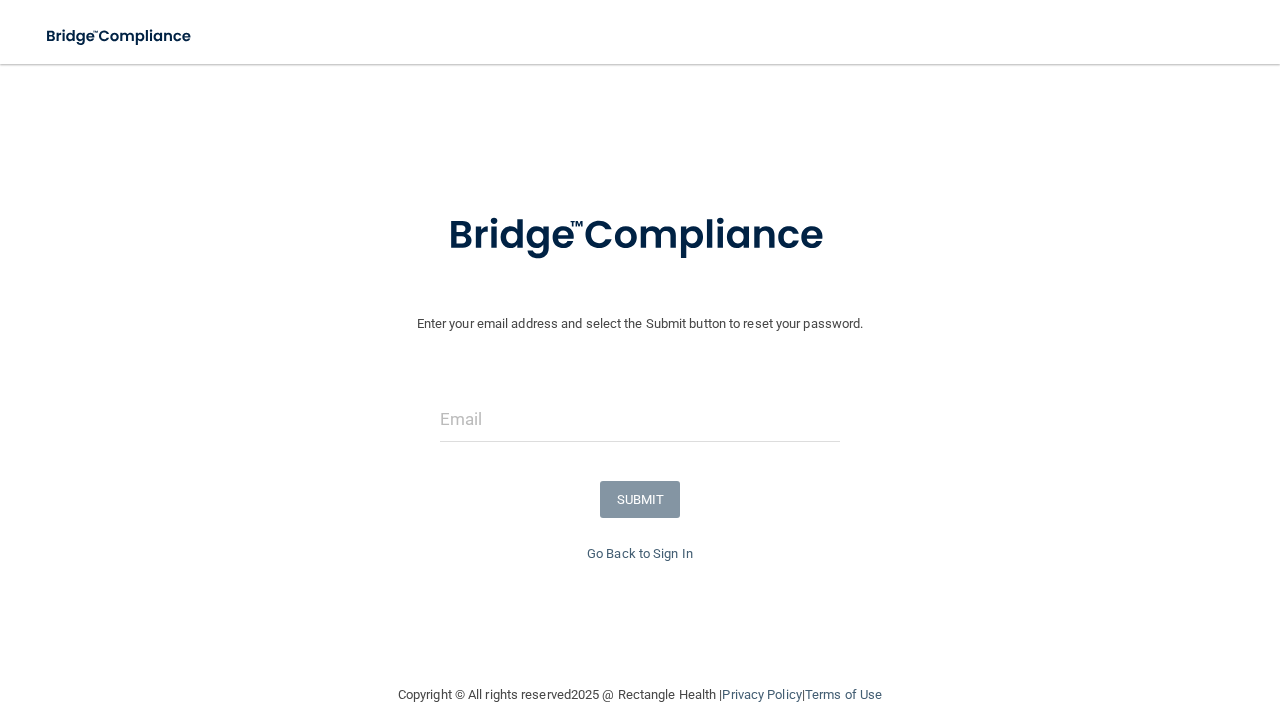 click at bounding box center [640, 427] 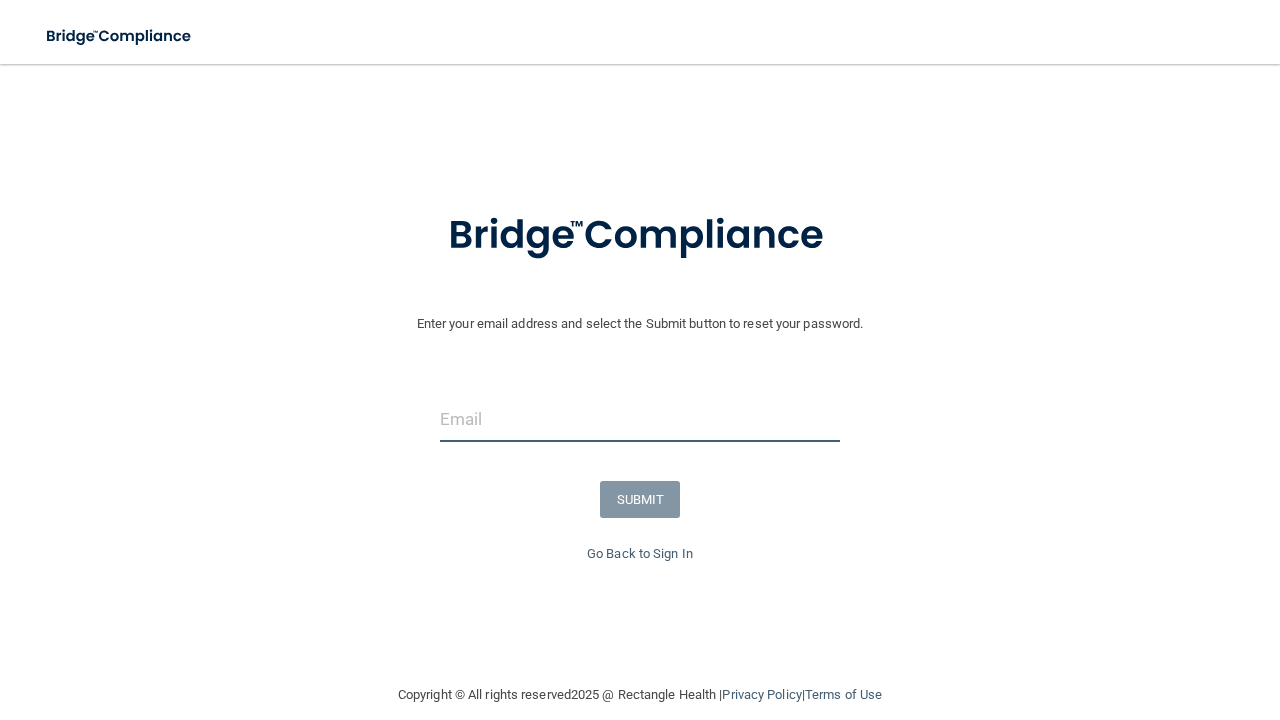 click at bounding box center (640, 419) 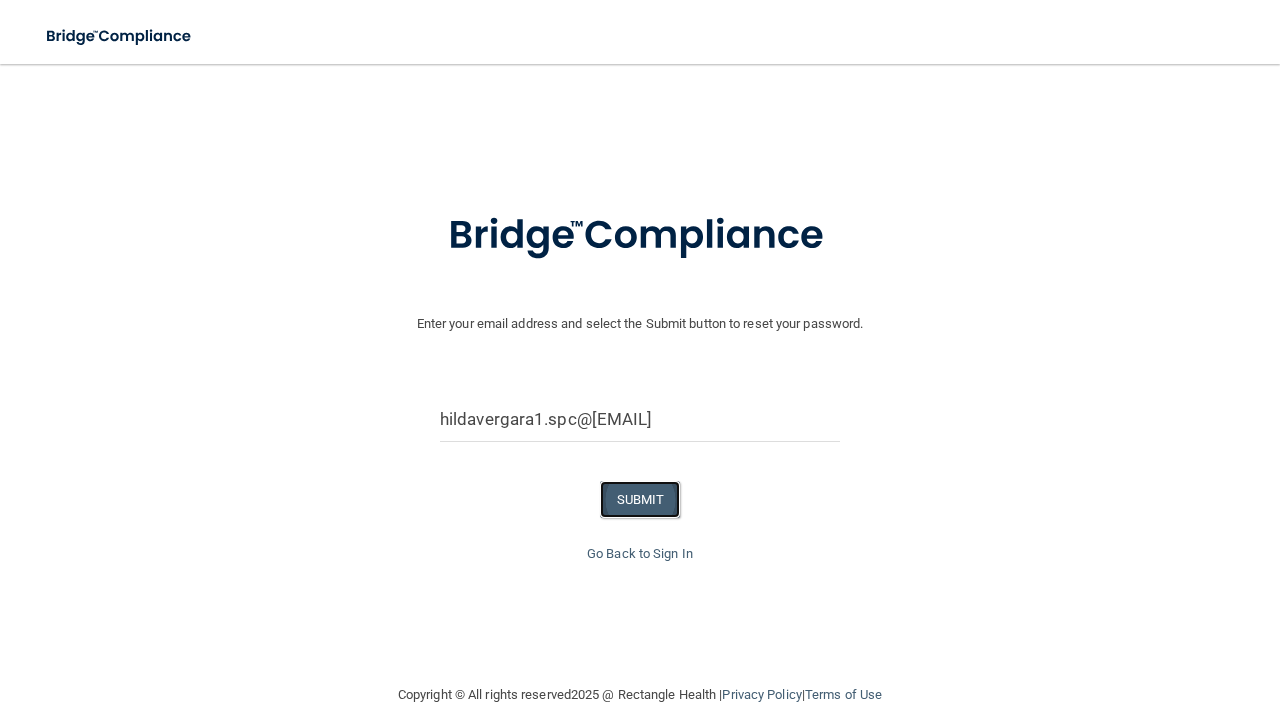 click on "SUBMIT" at bounding box center [640, 499] 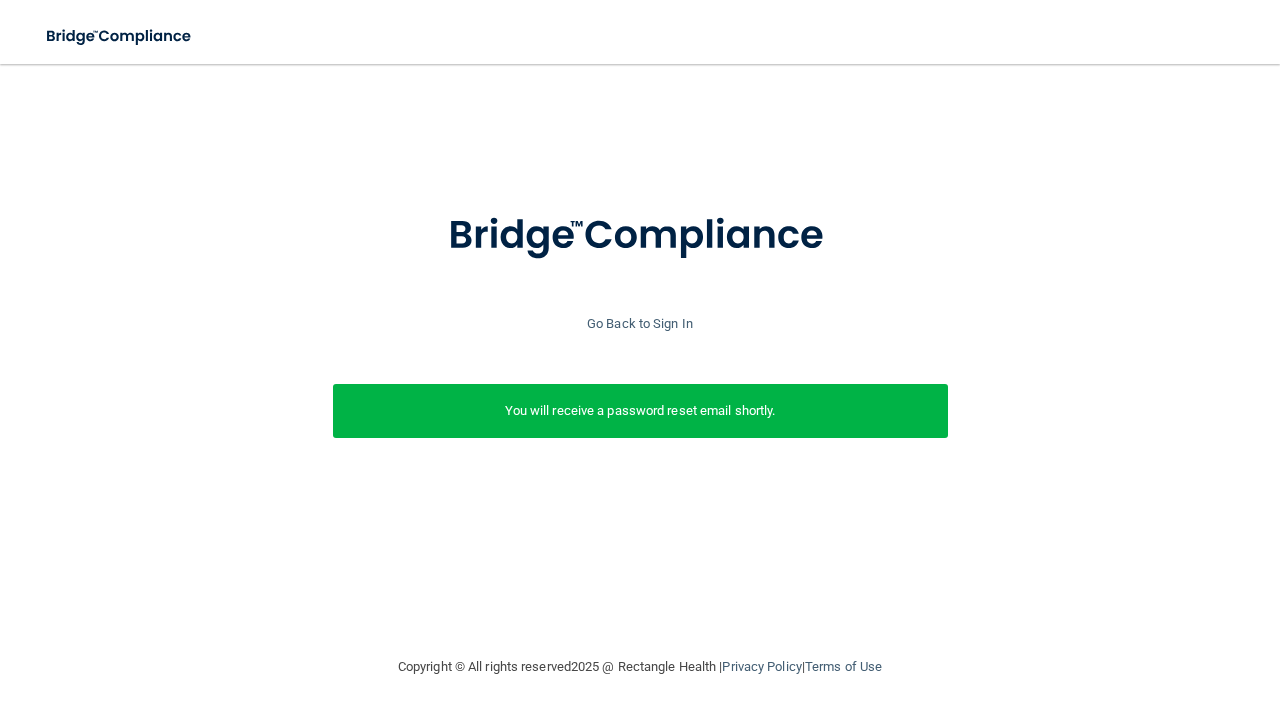 click on "You will receive a password reset email shortly." at bounding box center (640, 411) 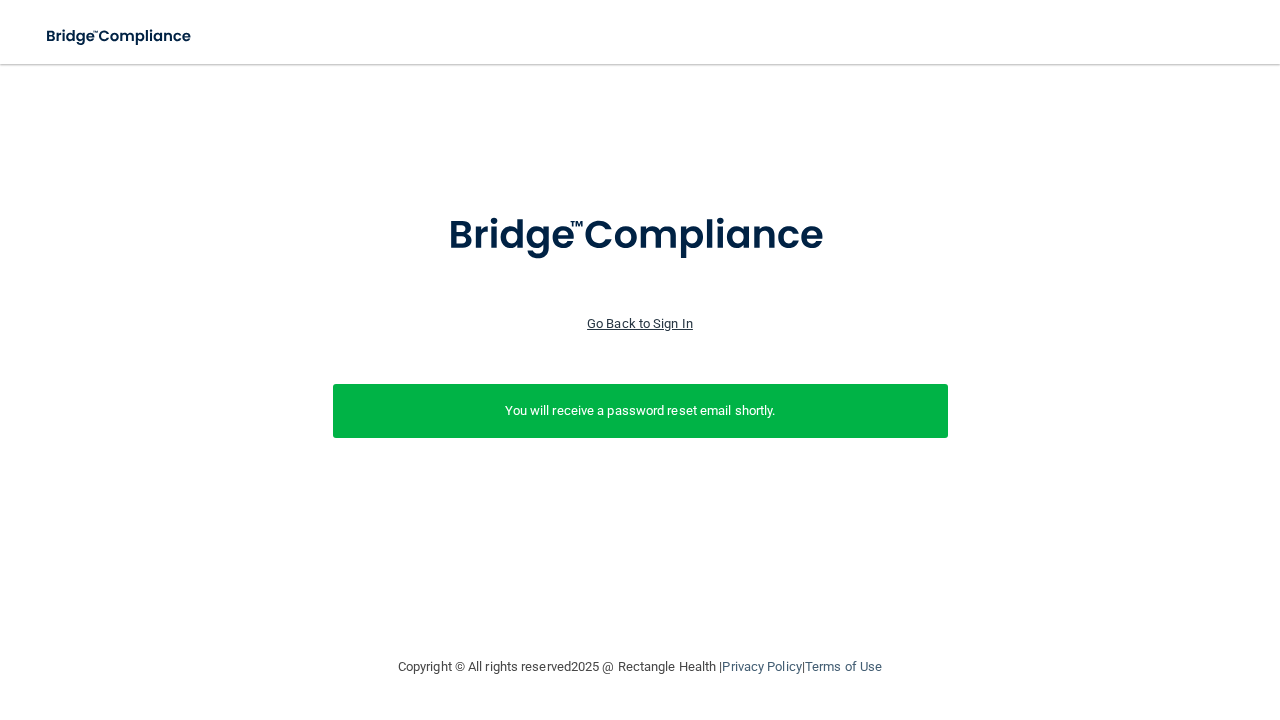 click on "Go Back to Sign In" at bounding box center [640, 323] 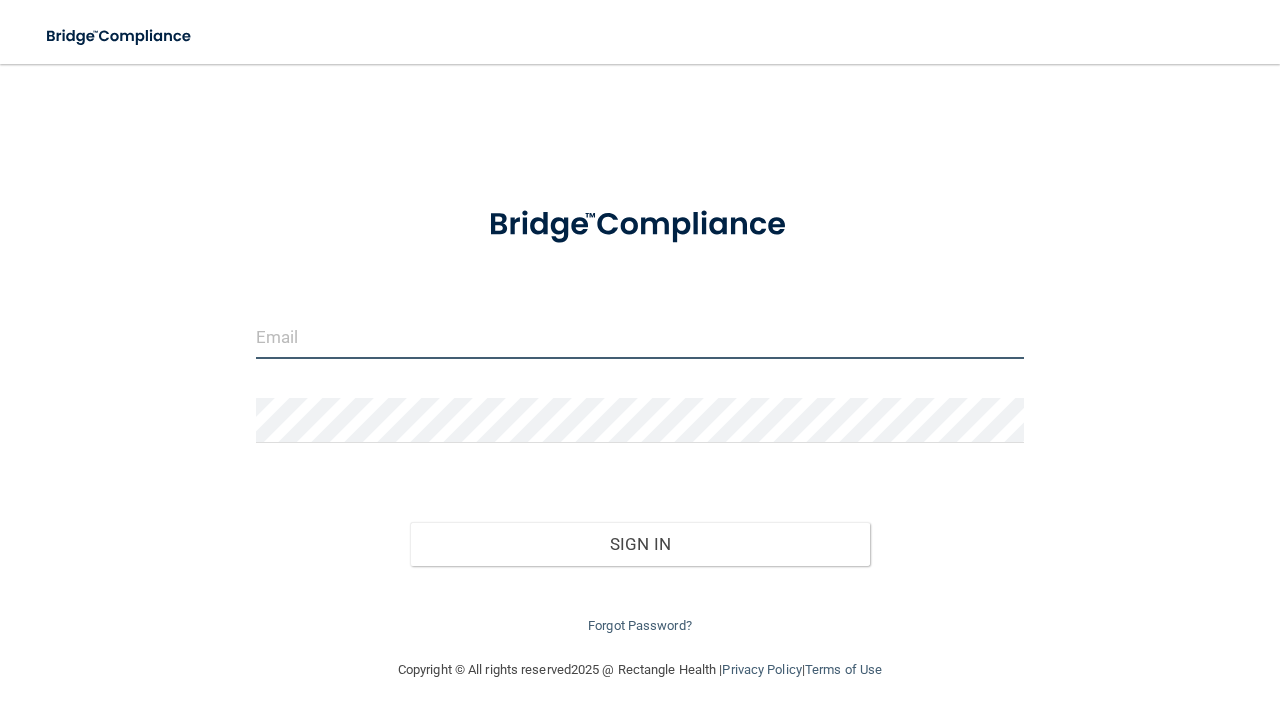 type on "[EMAIL]" 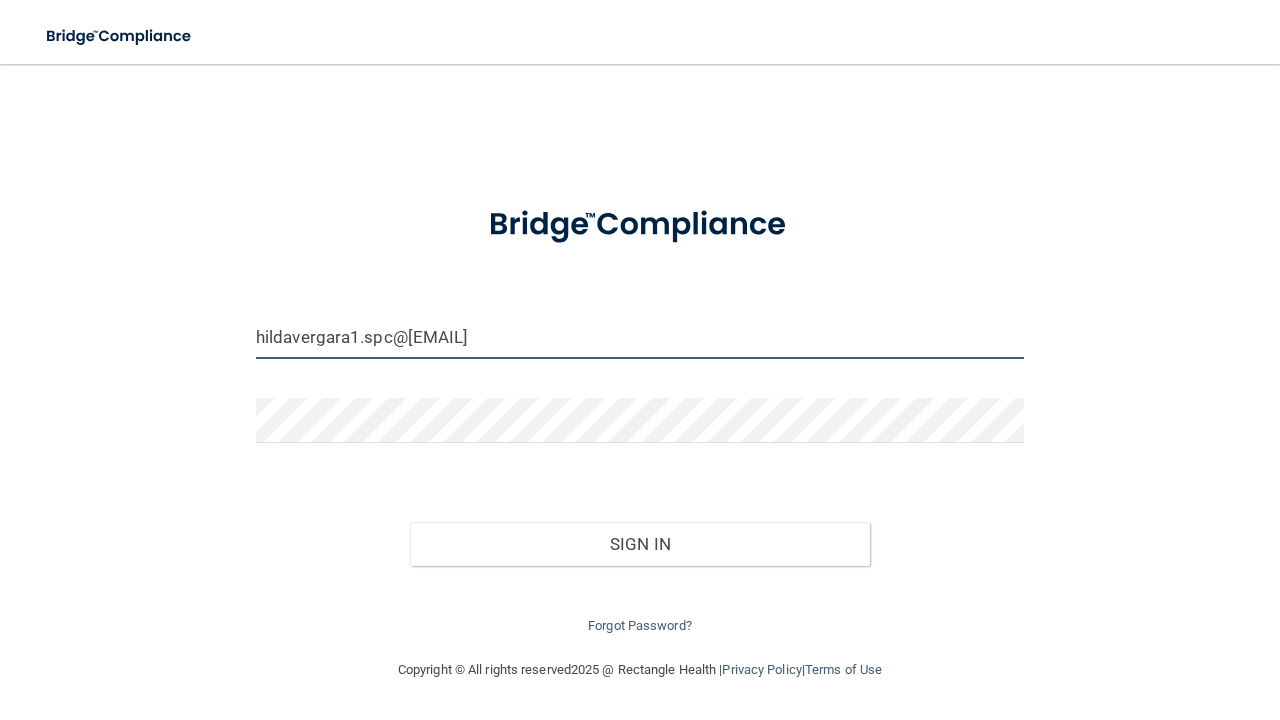 click on "[EMAIL]" at bounding box center [640, 336] 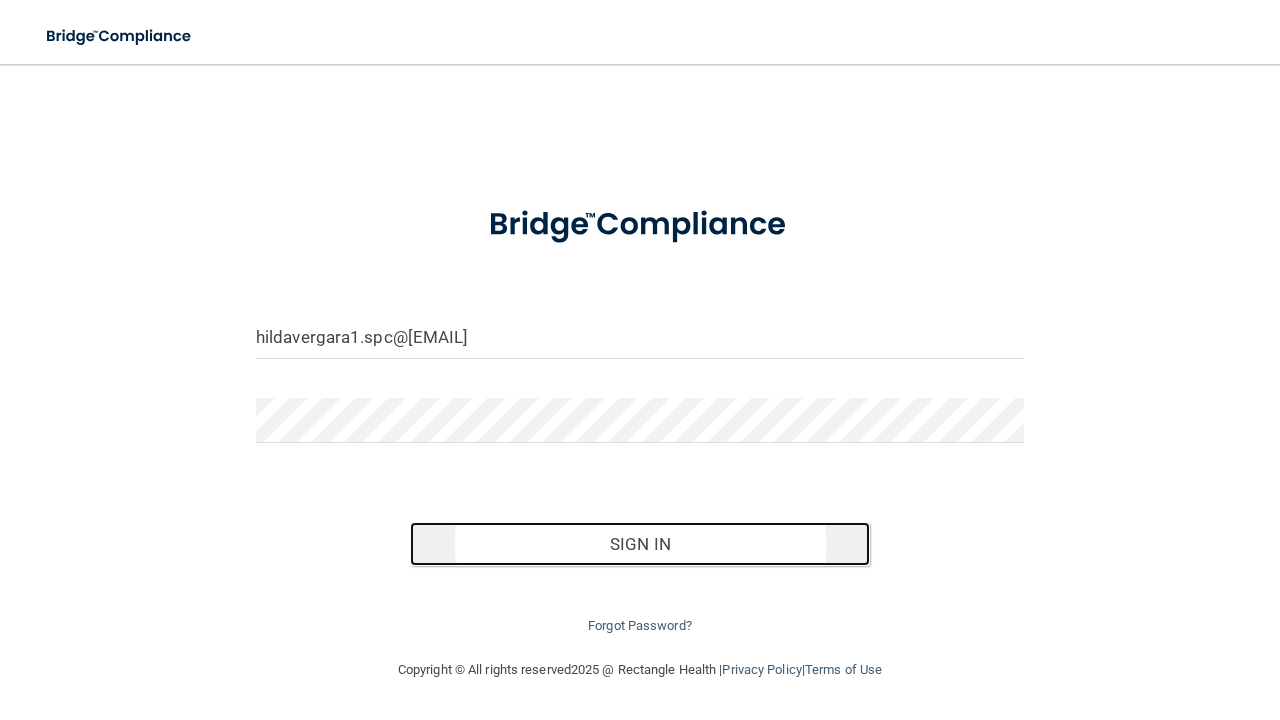 click on "Sign In" at bounding box center (640, 544) 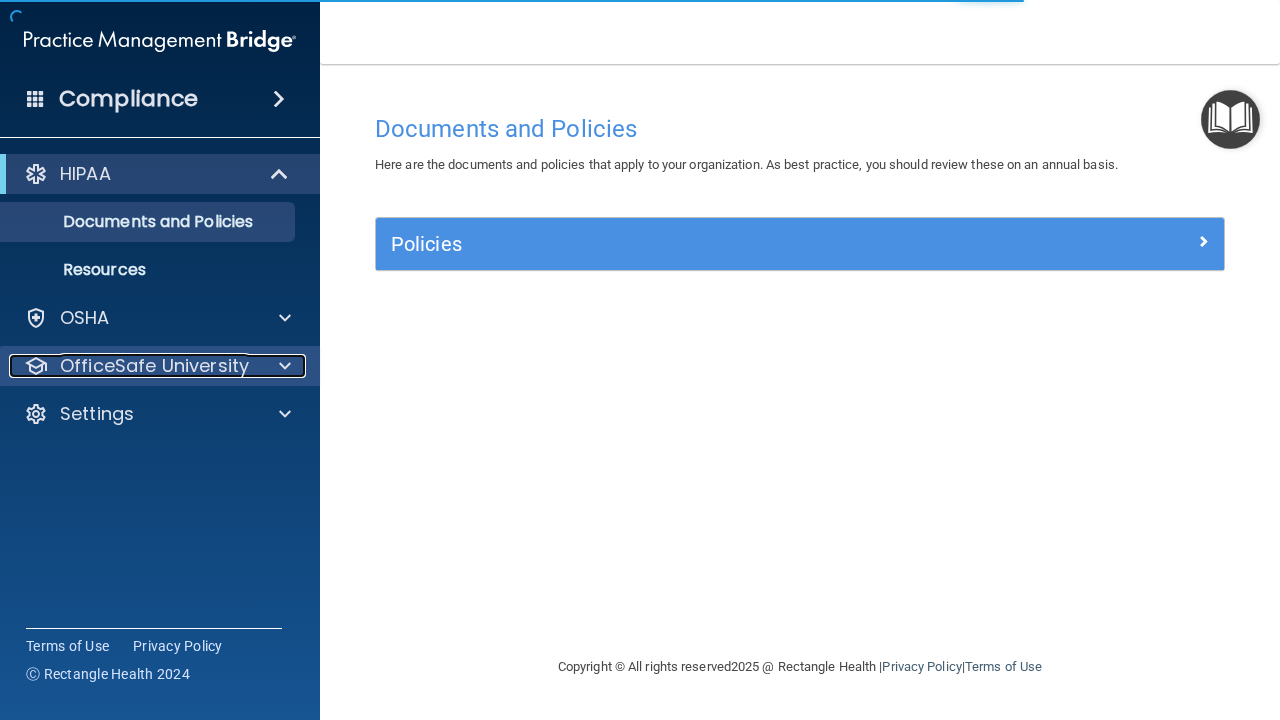 click on "OfficeSafe University" at bounding box center (154, 366) 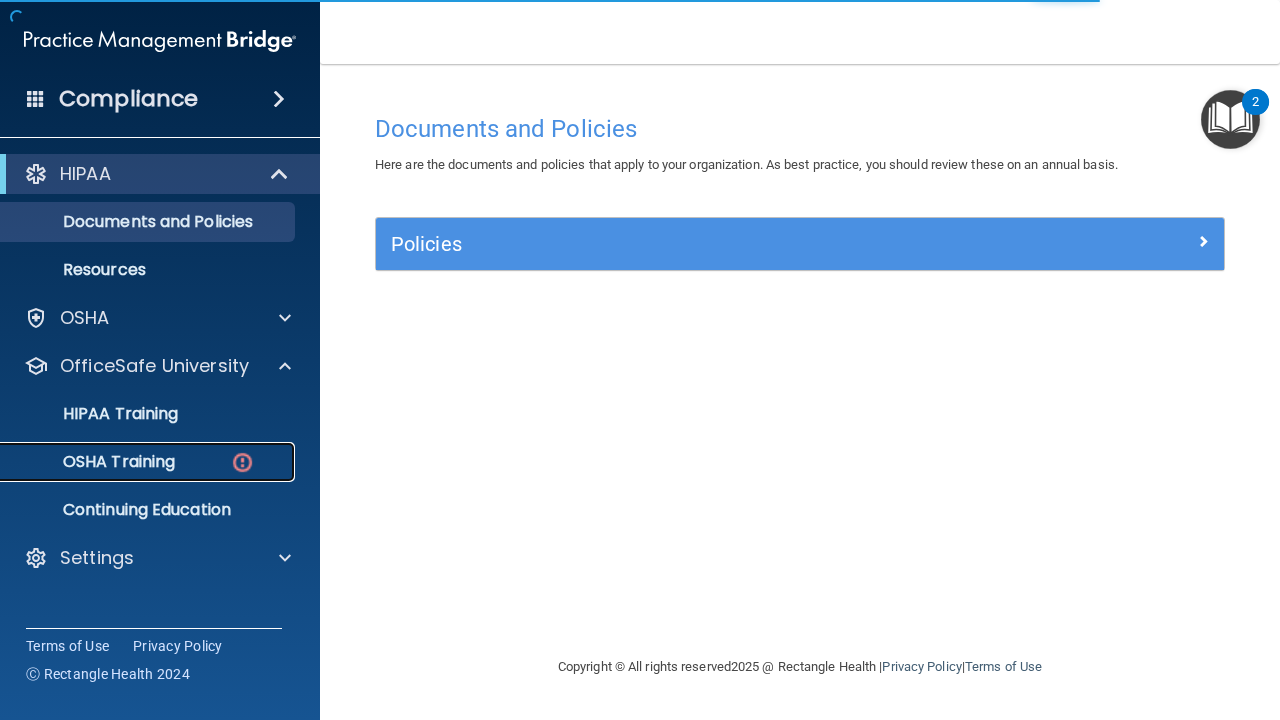 click at bounding box center [242, 462] 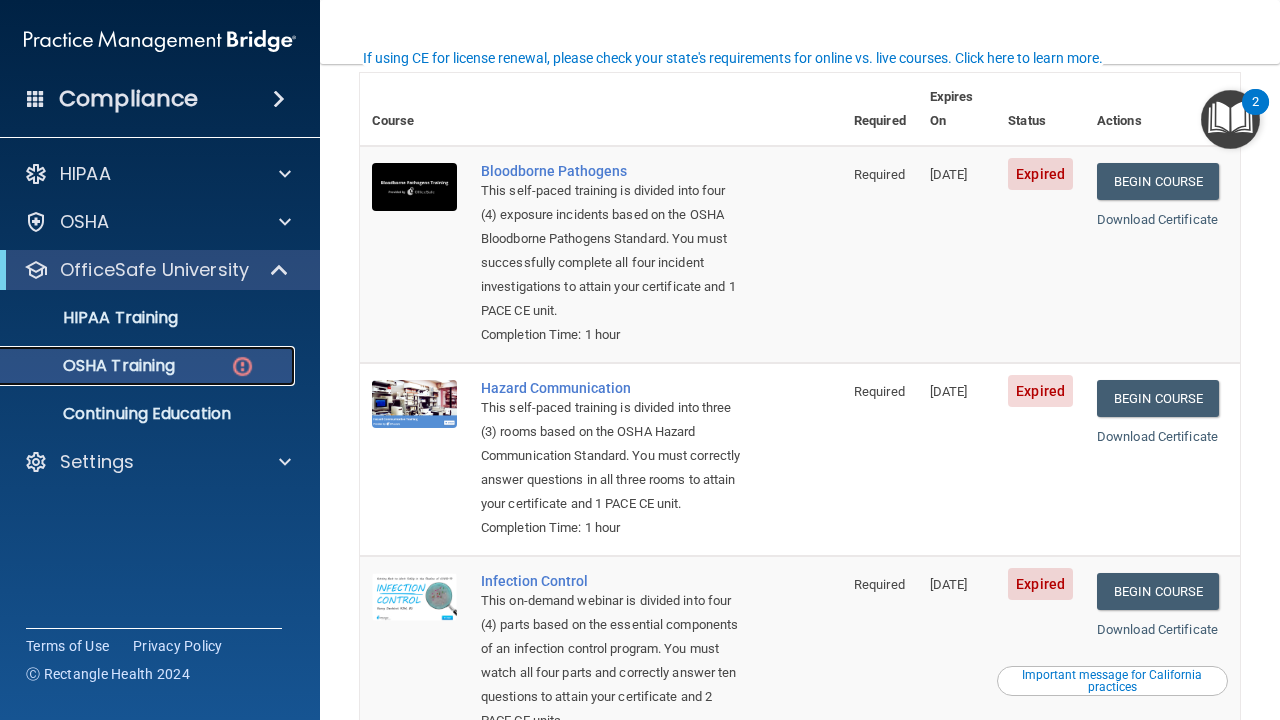 scroll, scrollTop: 0, scrollLeft: 0, axis: both 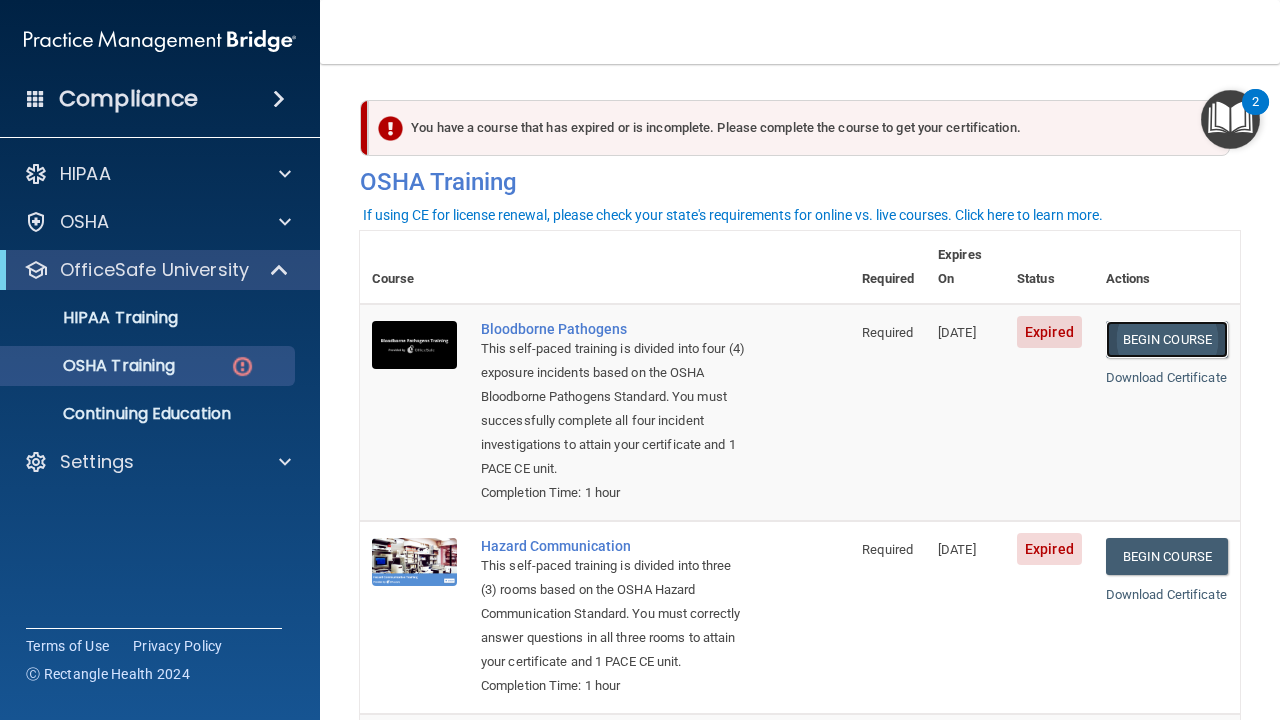 click on "Begin Course" at bounding box center [1167, 339] 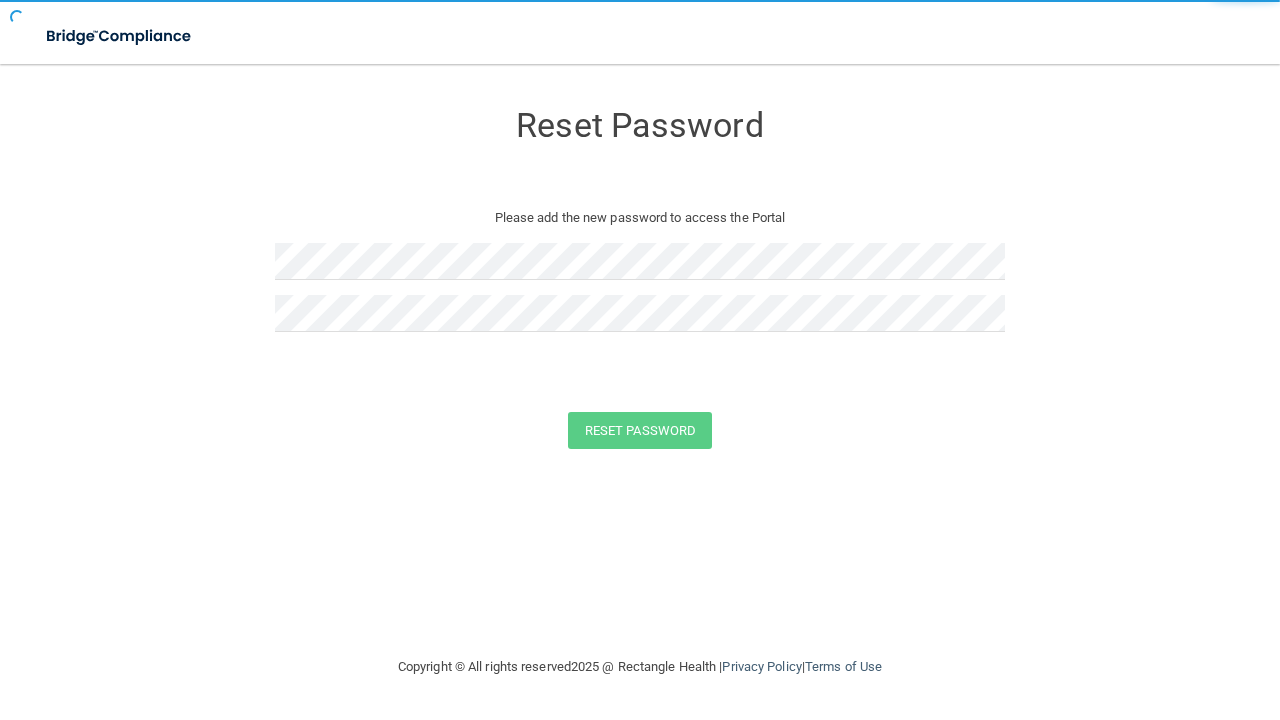 scroll, scrollTop: 0, scrollLeft: 0, axis: both 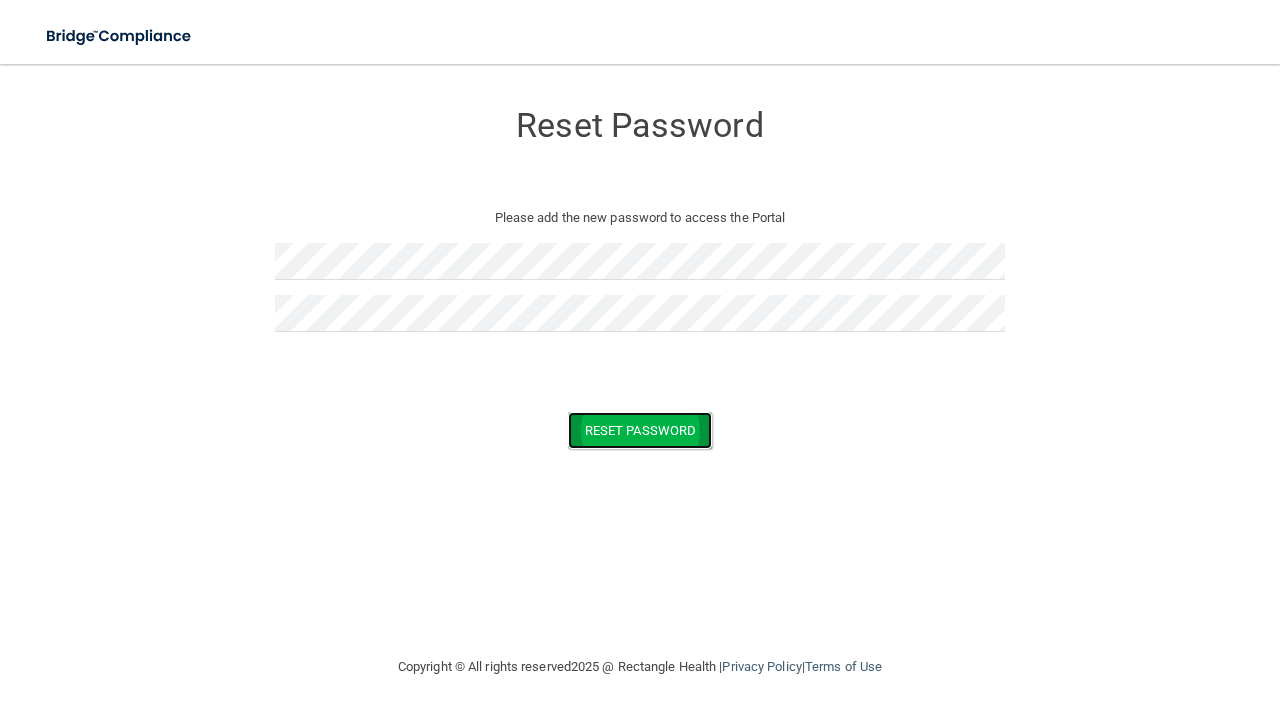 click on "Reset Password" at bounding box center (640, 430) 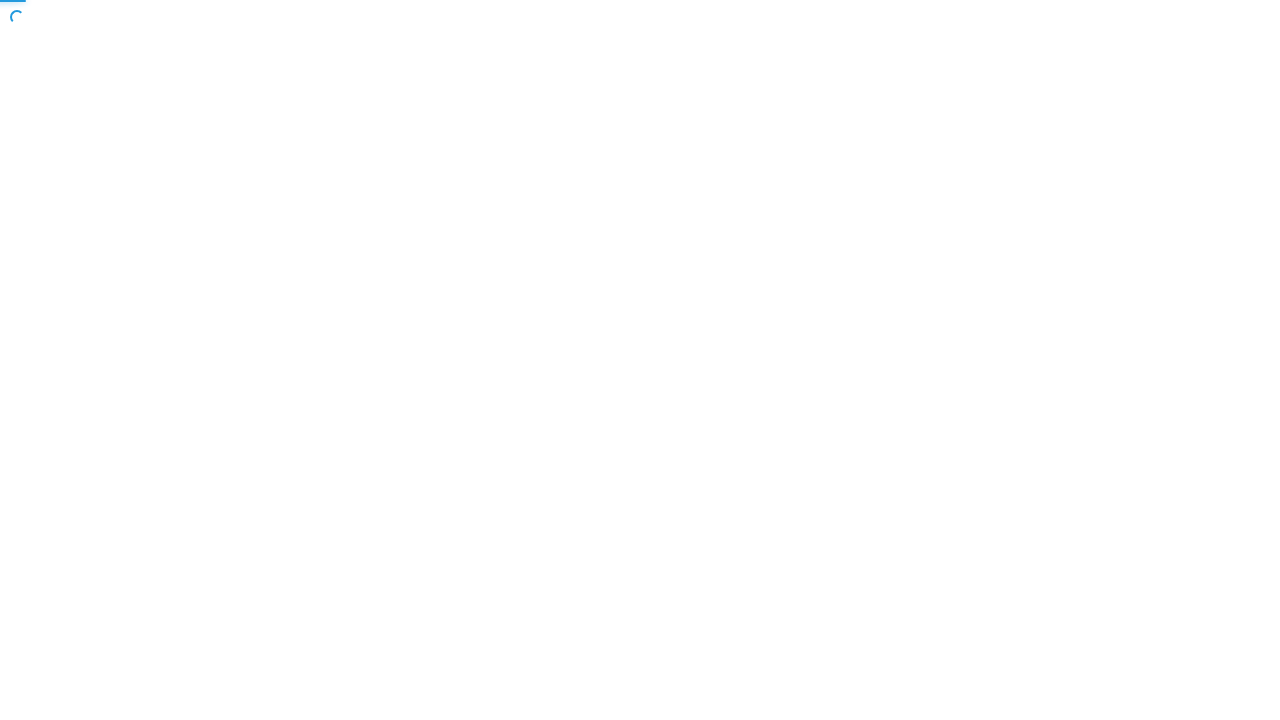 scroll, scrollTop: 0, scrollLeft: 0, axis: both 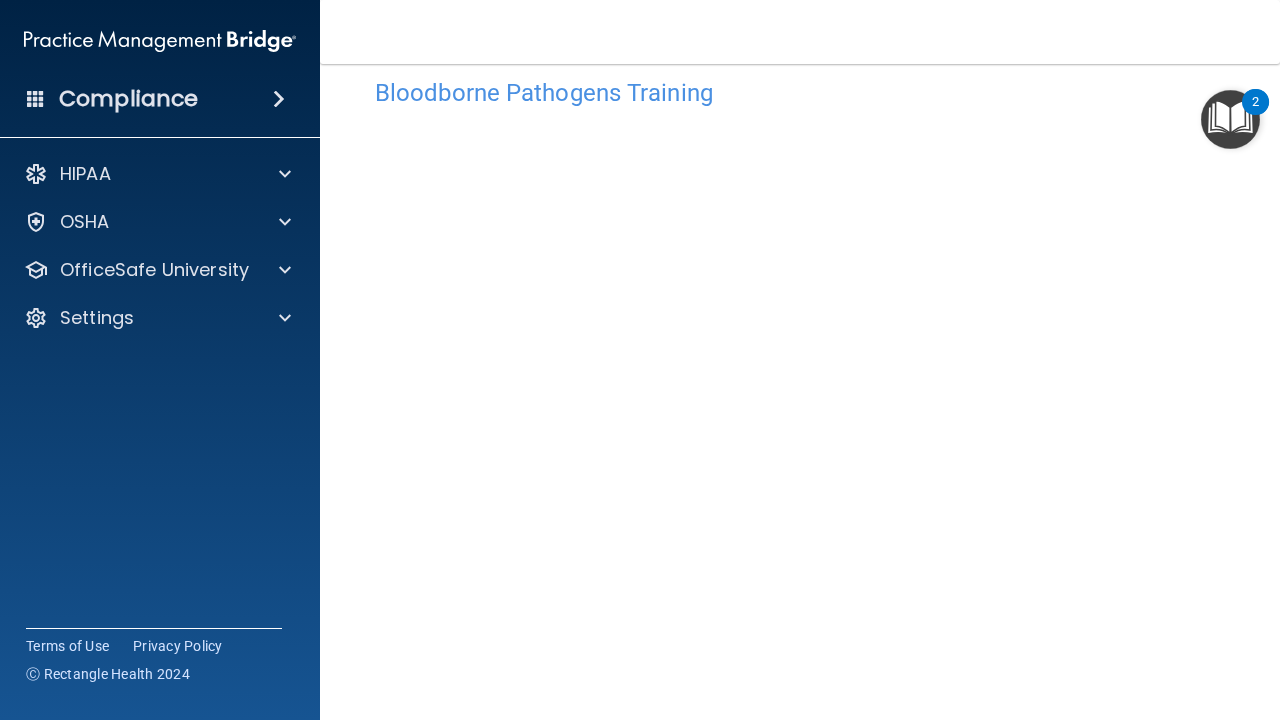 click at bounding box center [1230, 119] 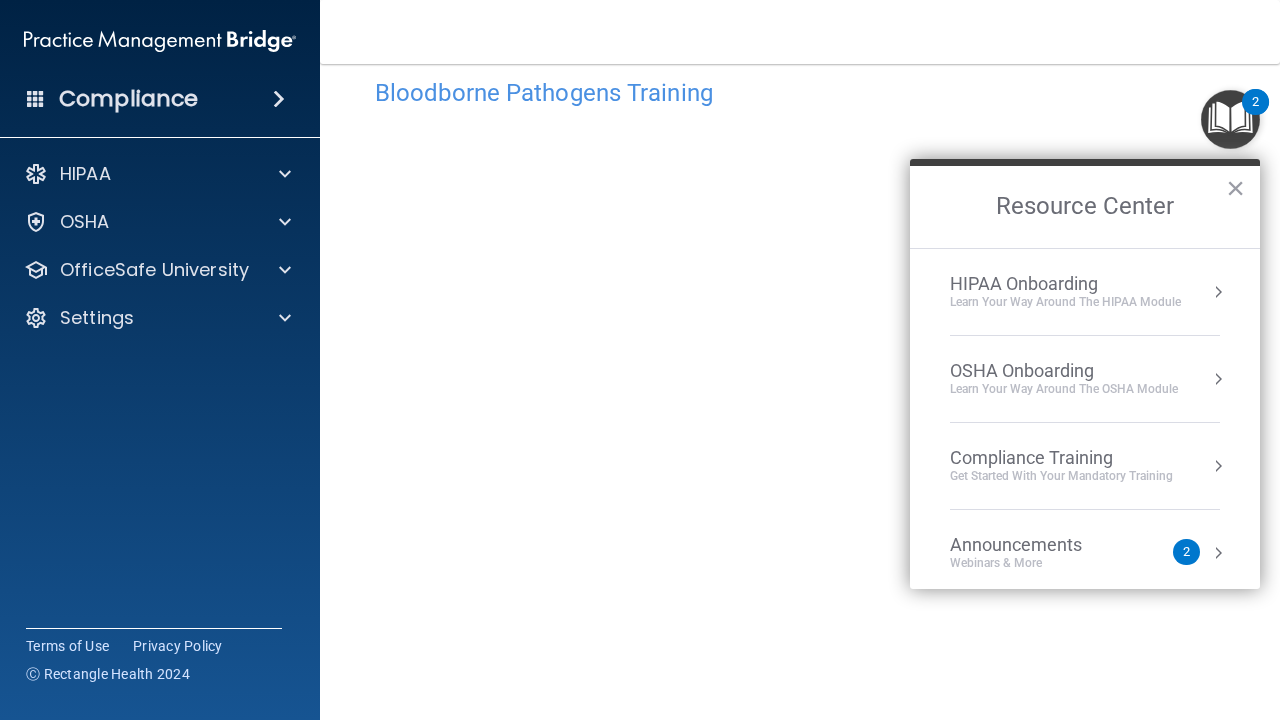 click on "Bloodborne Pathogens Training" at bounding box center (800, 93) 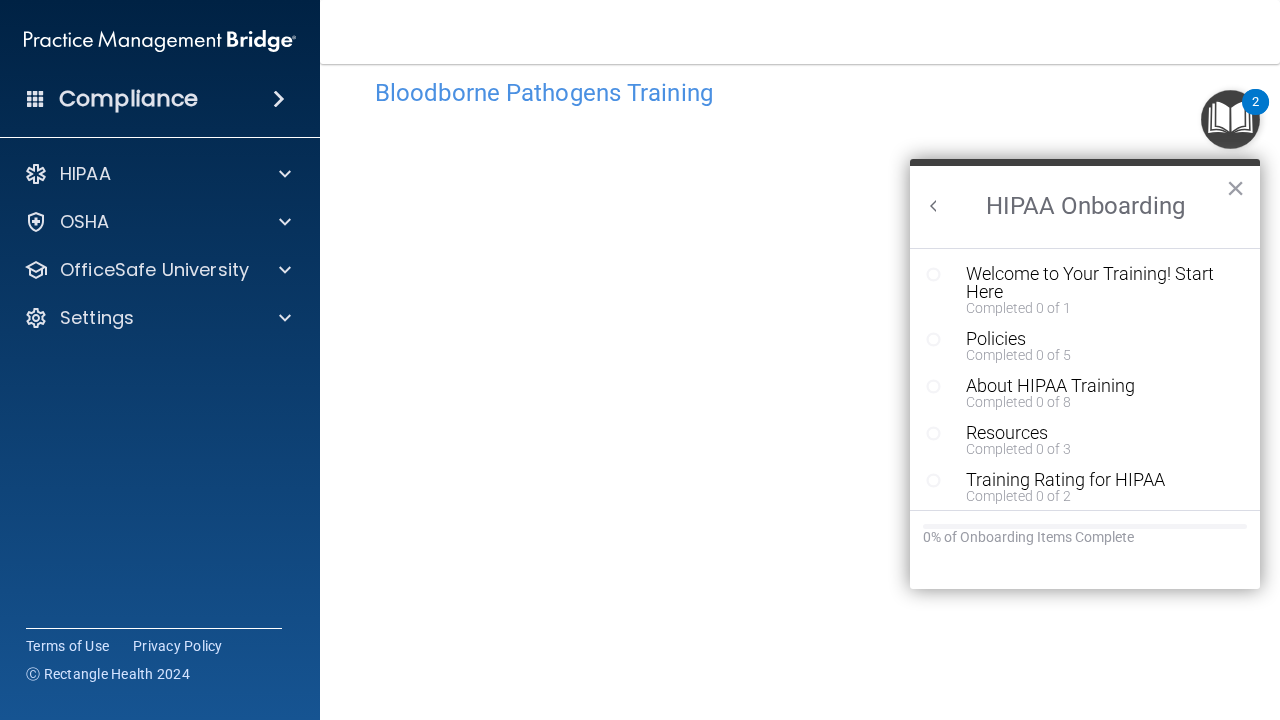 scroll, scrollTop: 0, scrollLeft: 0, axis: both 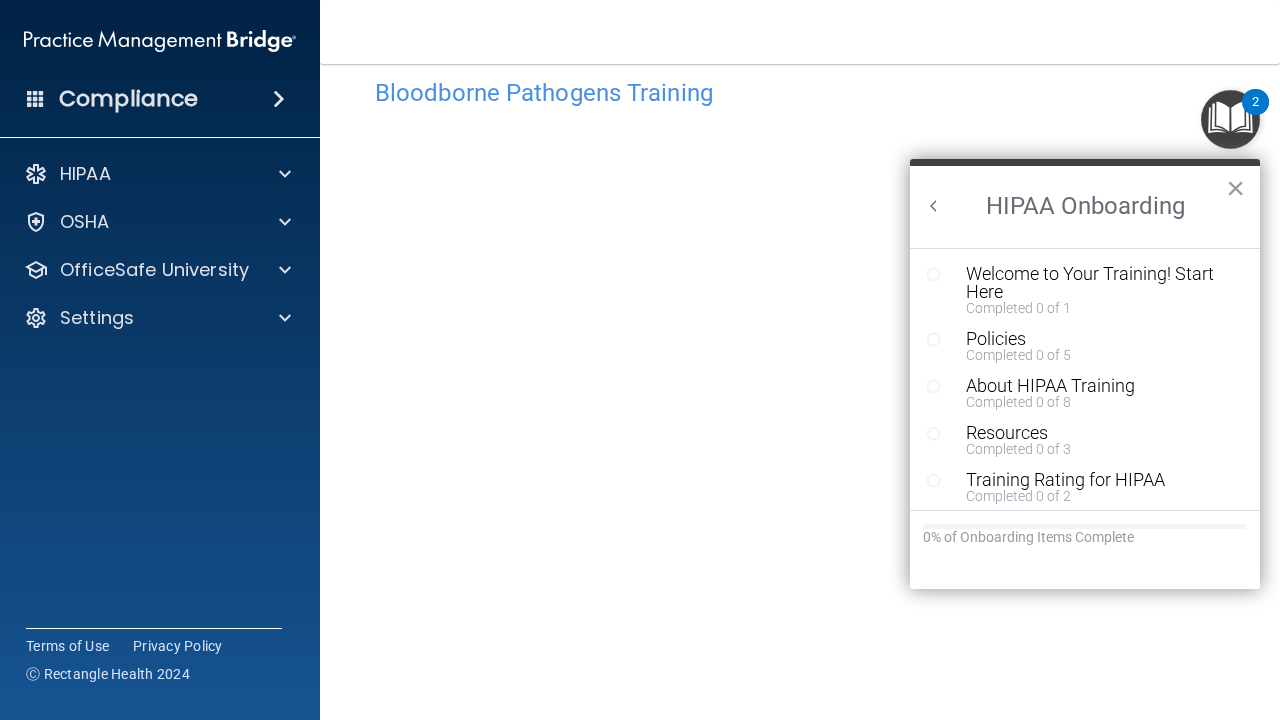 click on "×" at bounding box center [1235, 188] 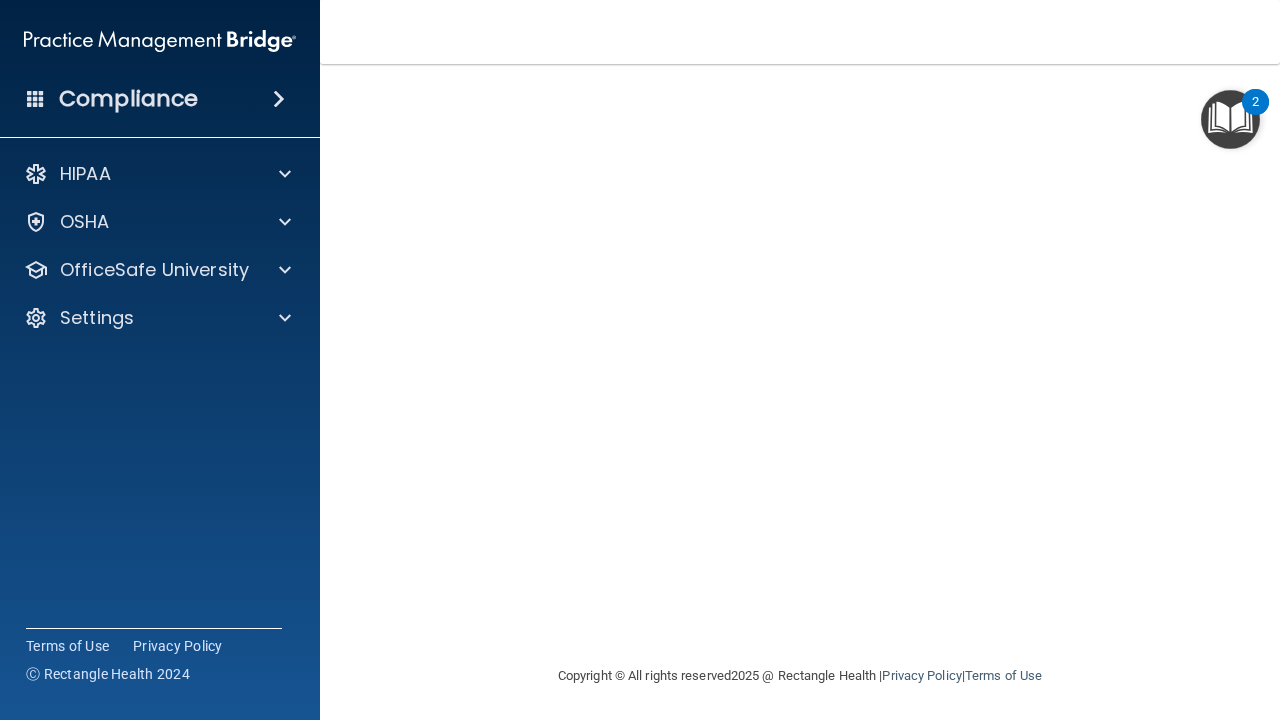 scroll, scrollTop: 136, scrollLeft: 0, axis: vertical 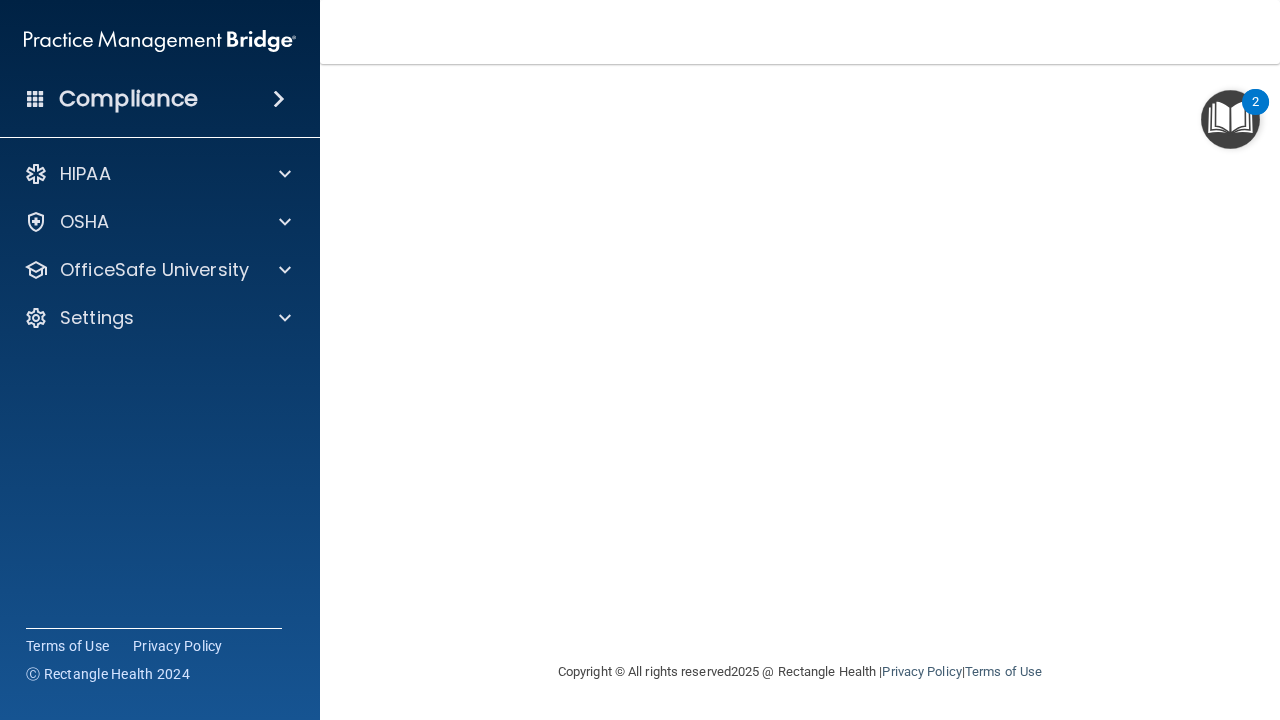 click at bounding box center (1230, 119) 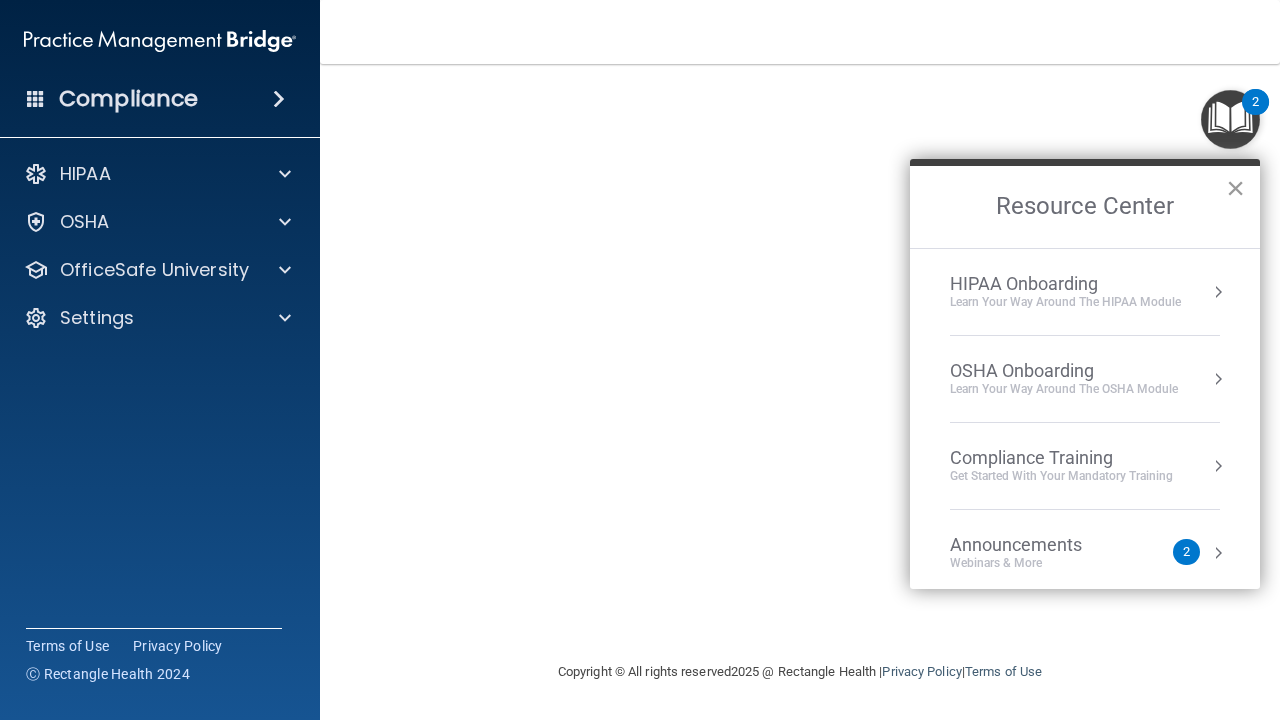 click on "×" at bounding box center [1235, 188] 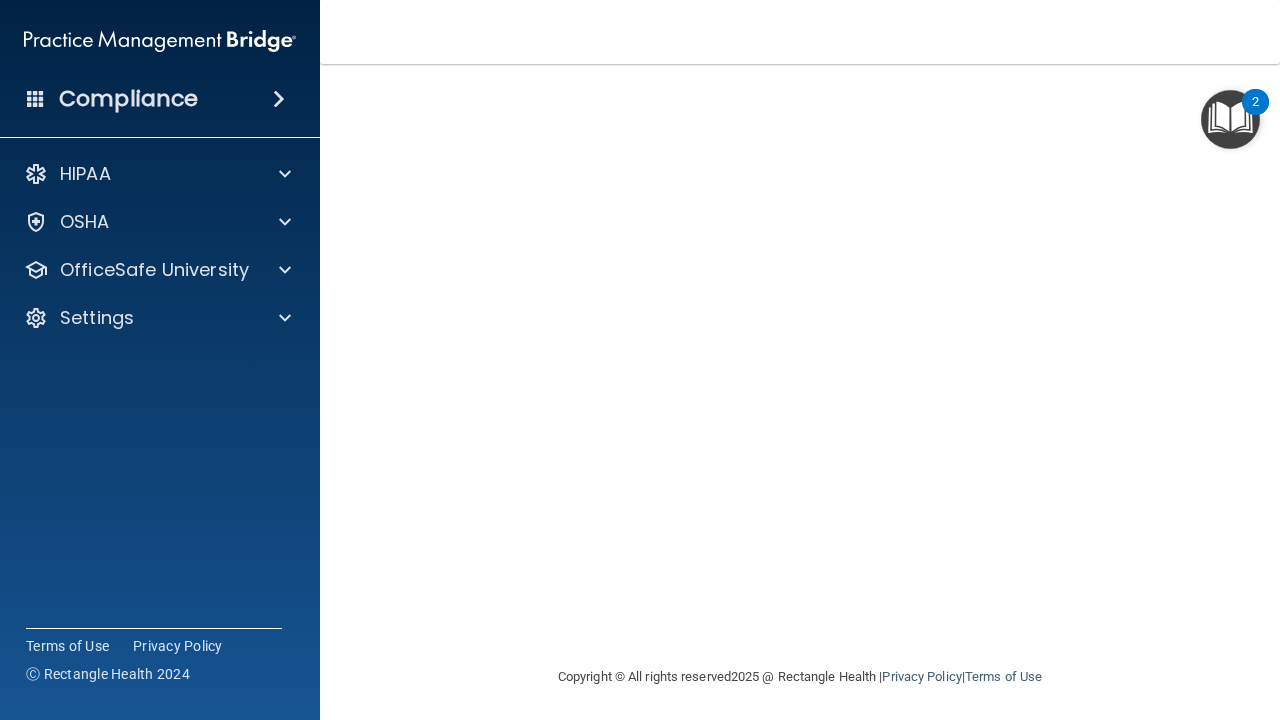 scroll, scrollTop: 136, scrollLeft: 0, axis: vertical 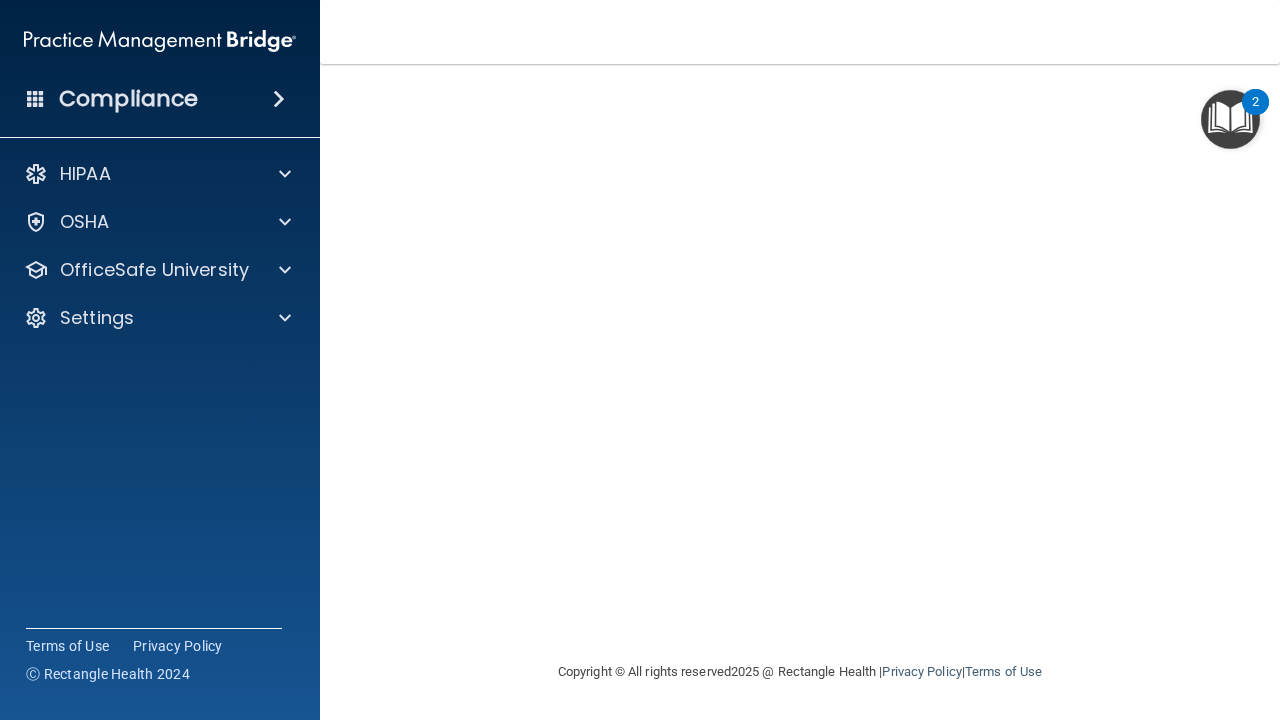 drag, startPoint x: 992, startPoint y: 21, endPoint x: 917, endPoint y: 62, distance: 85.47514 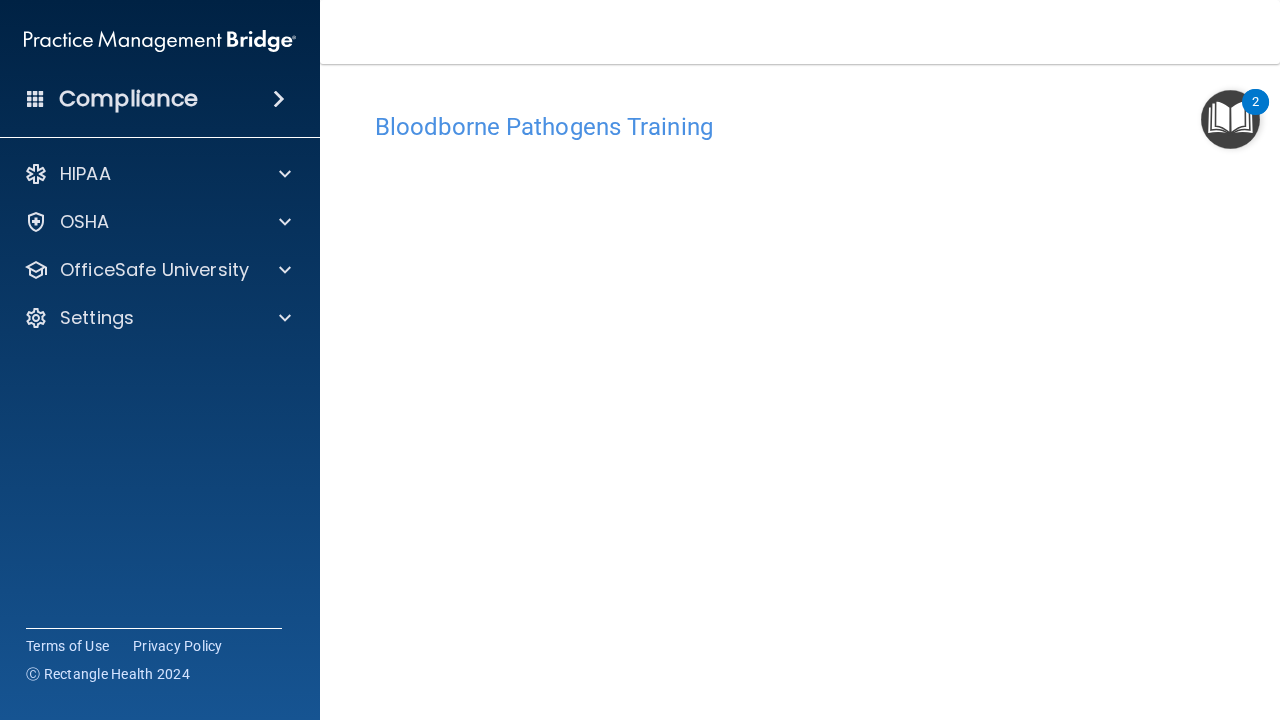scroll, scrollTop: 0, scrollLeft: 0, axis: both 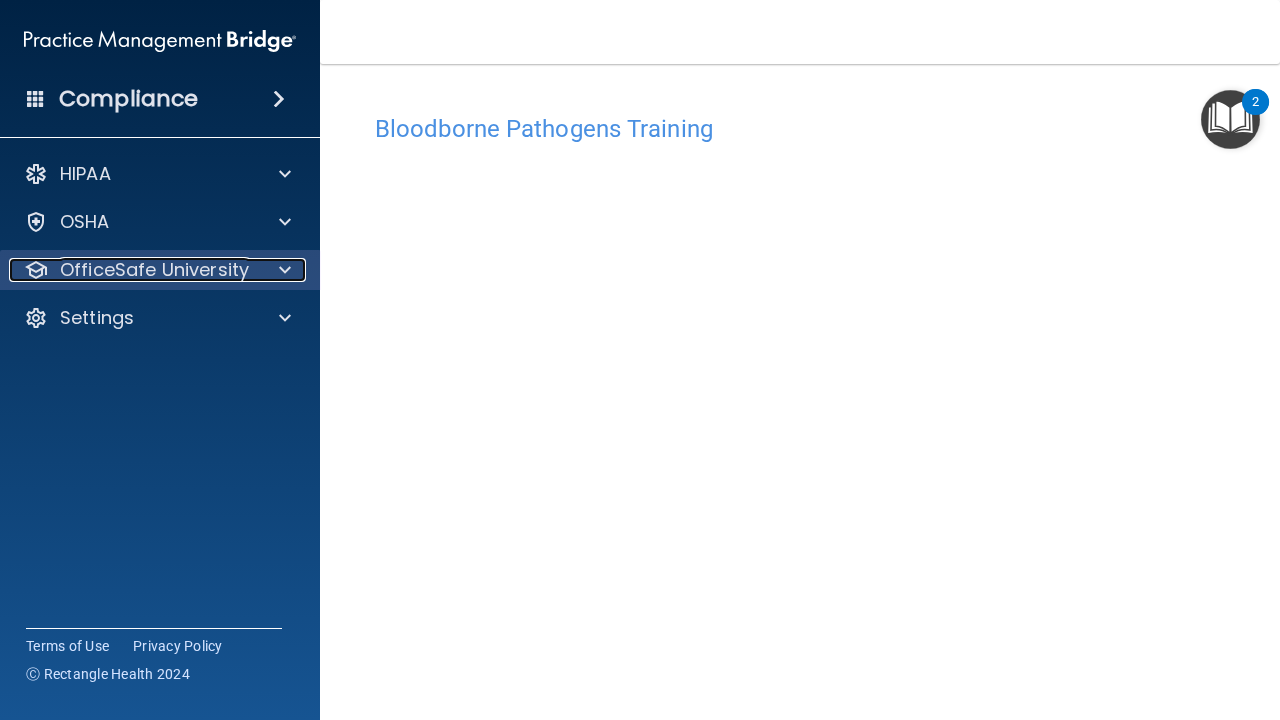 click on "OfficeSafe University" at bounding box center [154, 270] 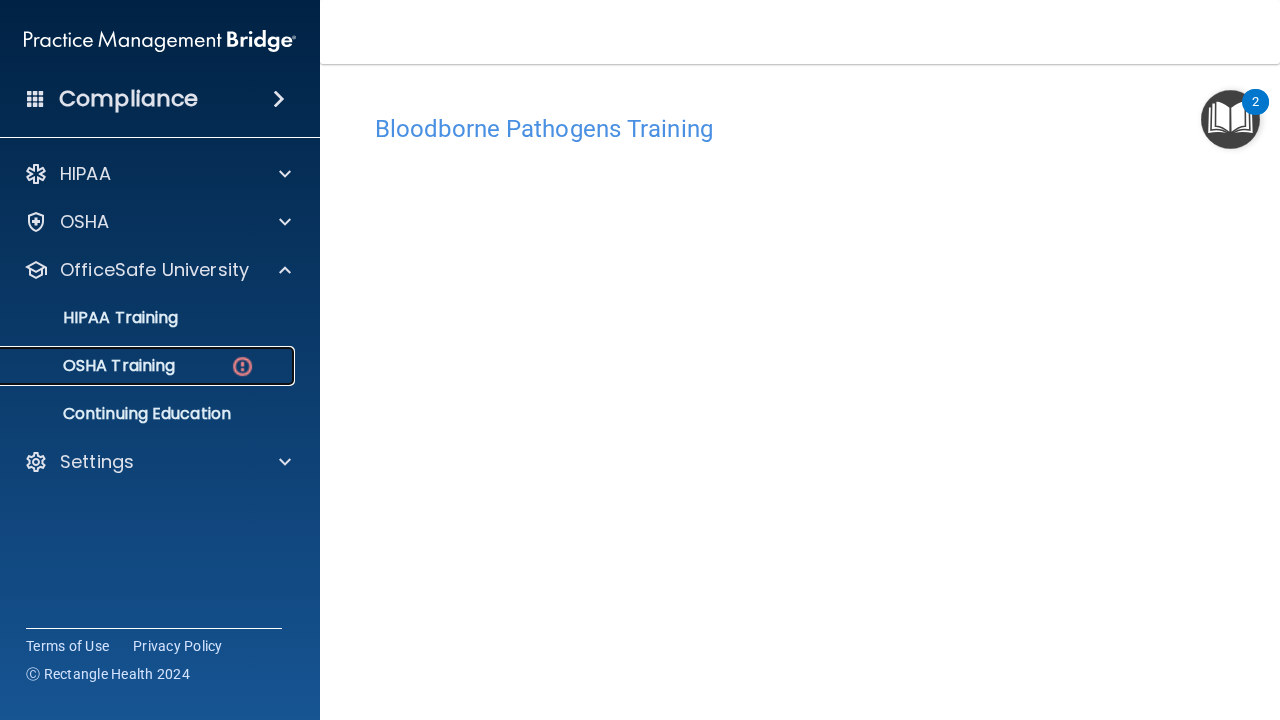 click on "OSHA Training" at bounding box center [149, 366] 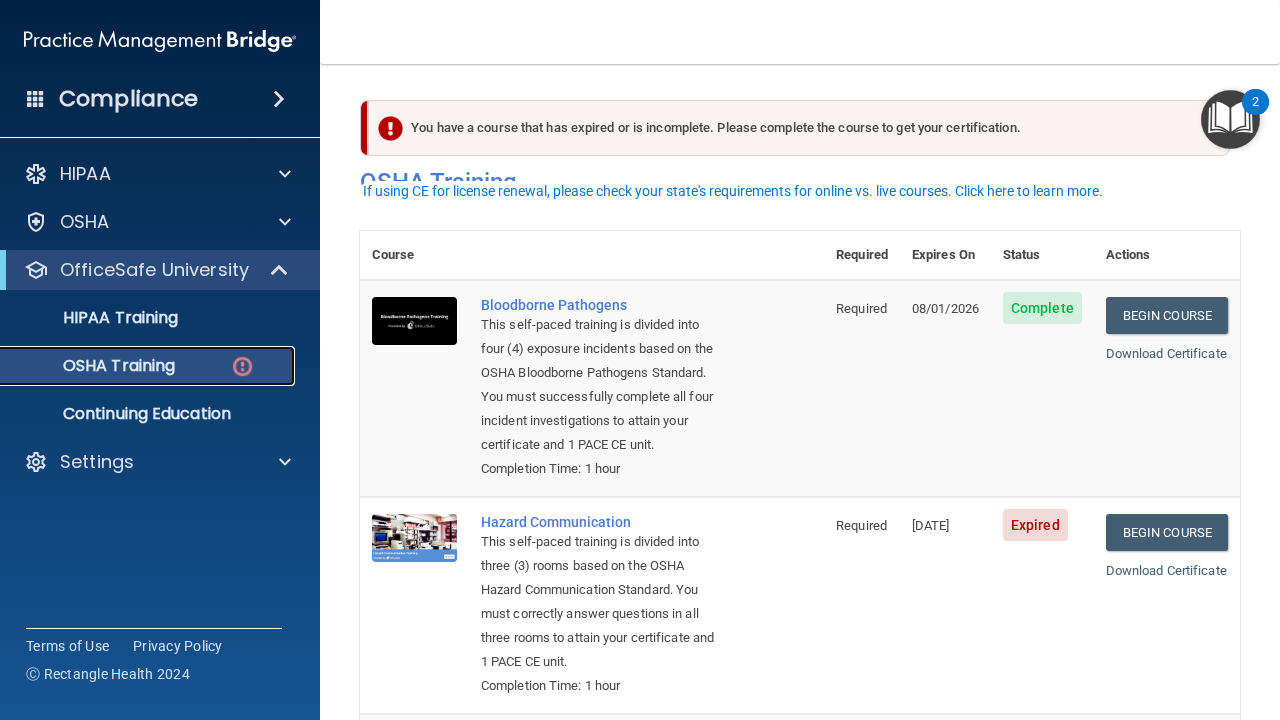 scroll, scrollTop: 200, scrollLeft: 0, axis: vertical 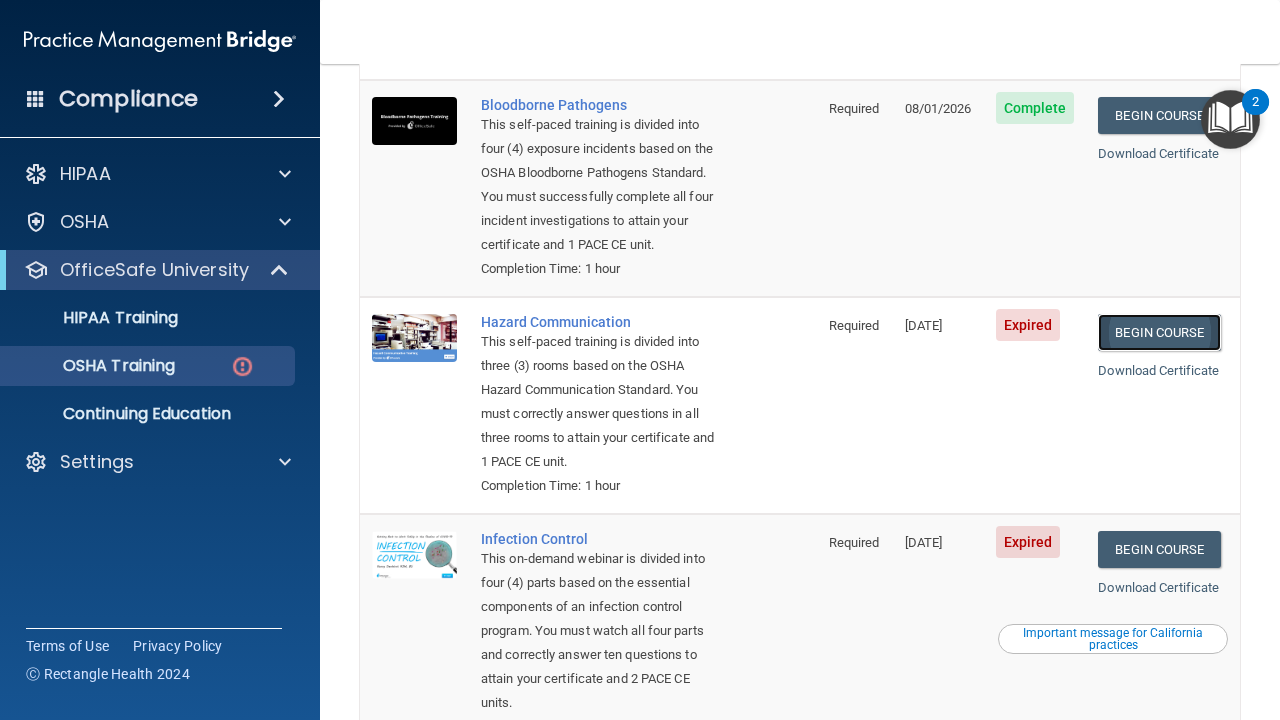 click on "Begin Course" at bounding box center (1159, 332) 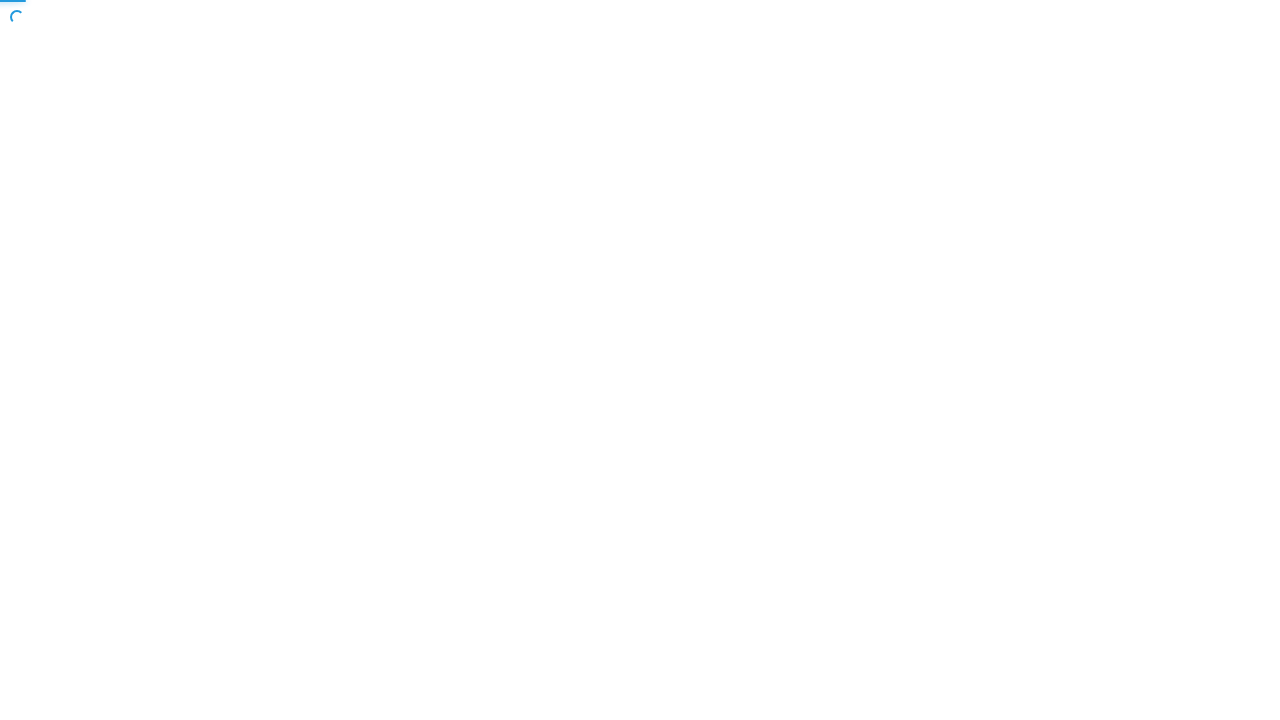 scroll, scrollTop: 0, scrollLeft: 0, axis: both 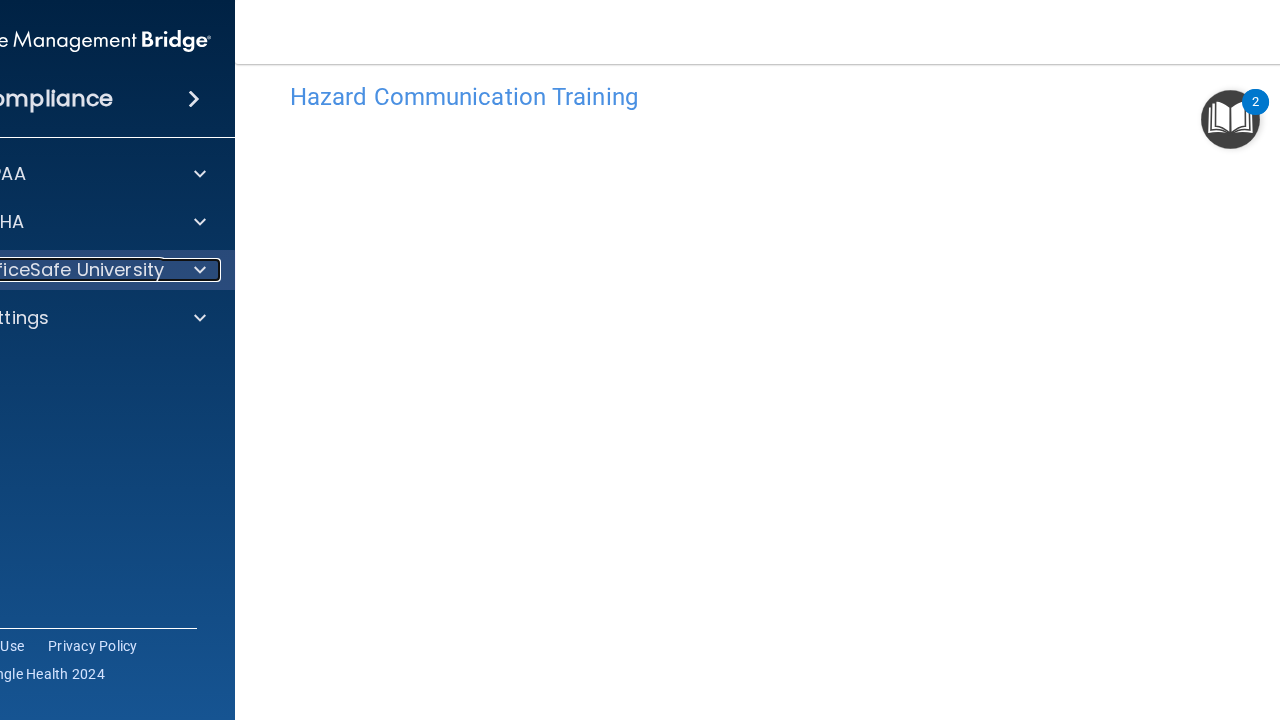 click on "OfficeSafe University" at bounding box center (69, 270) 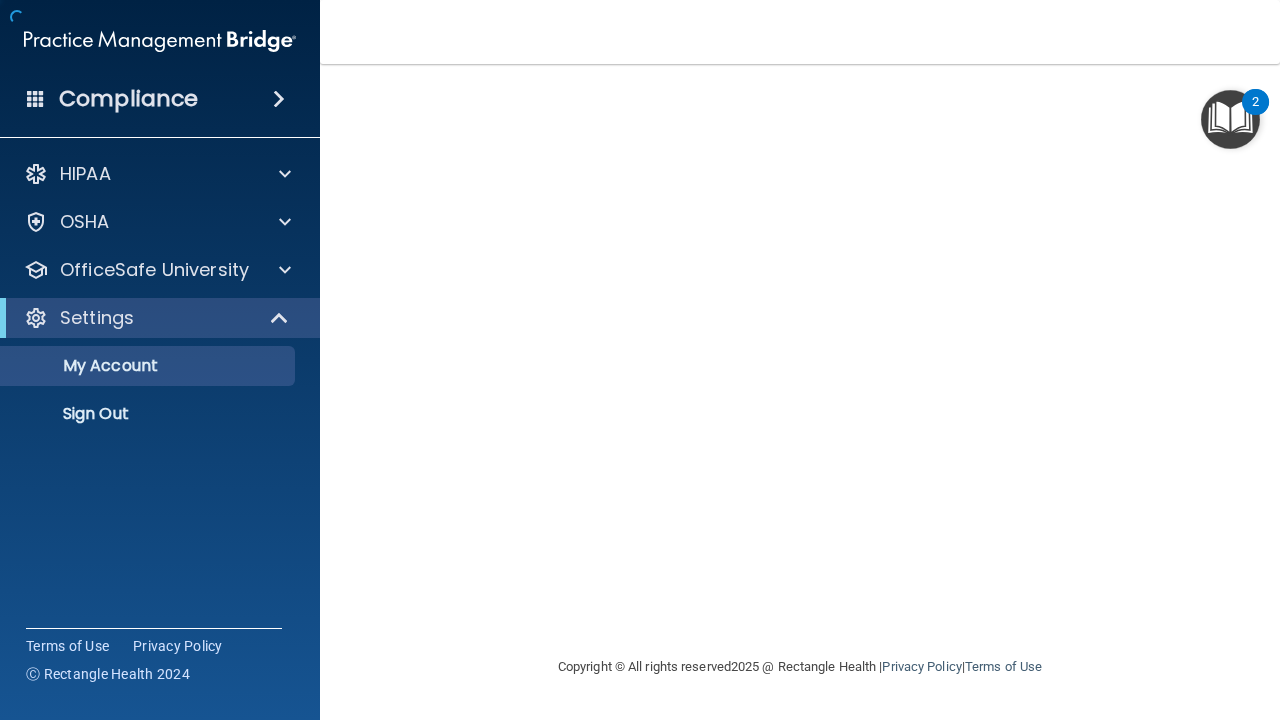 scroll, scrollTop: 0, scrollLeft: 0, axis: both 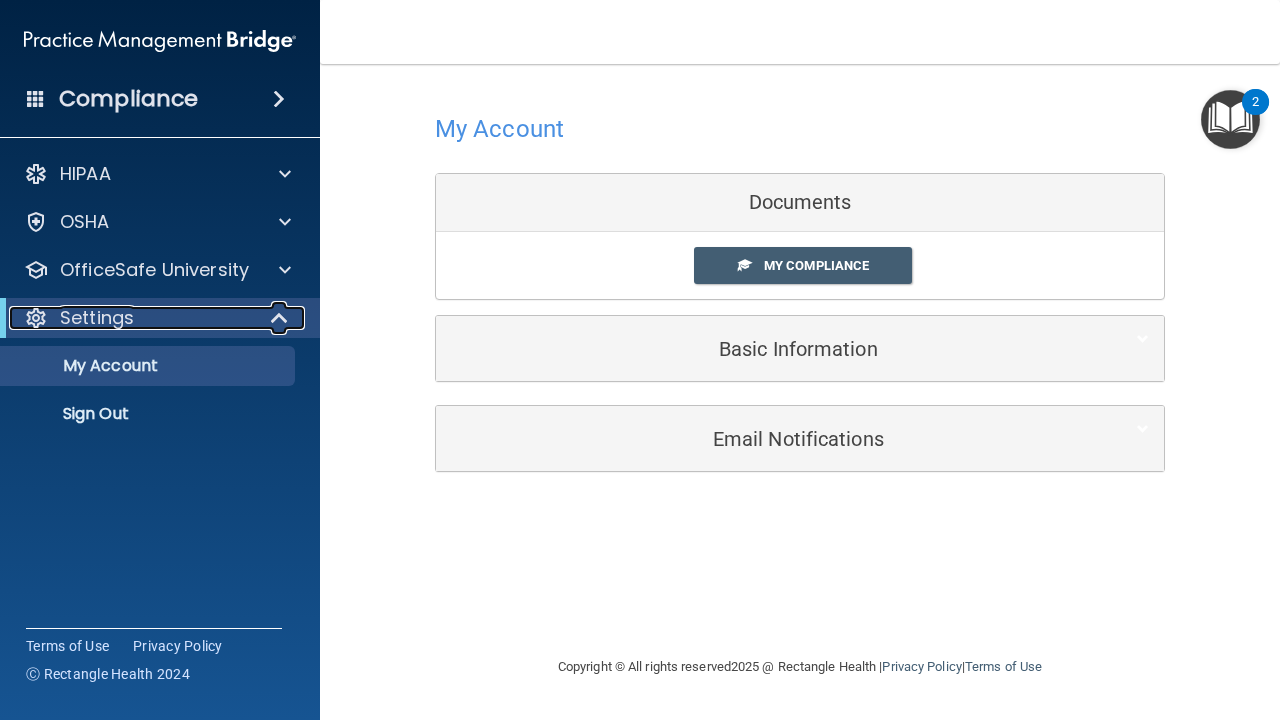 click at bounding box center (280, 318) 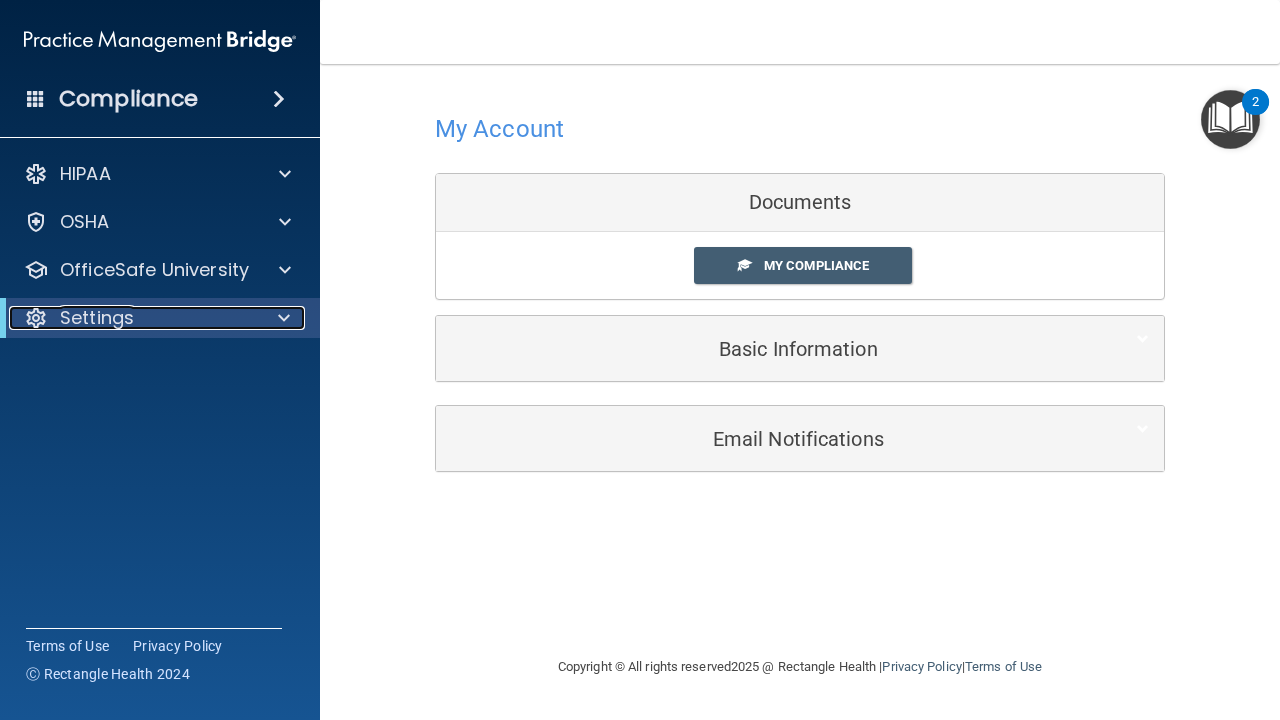 click at bounding box center (280, 318) 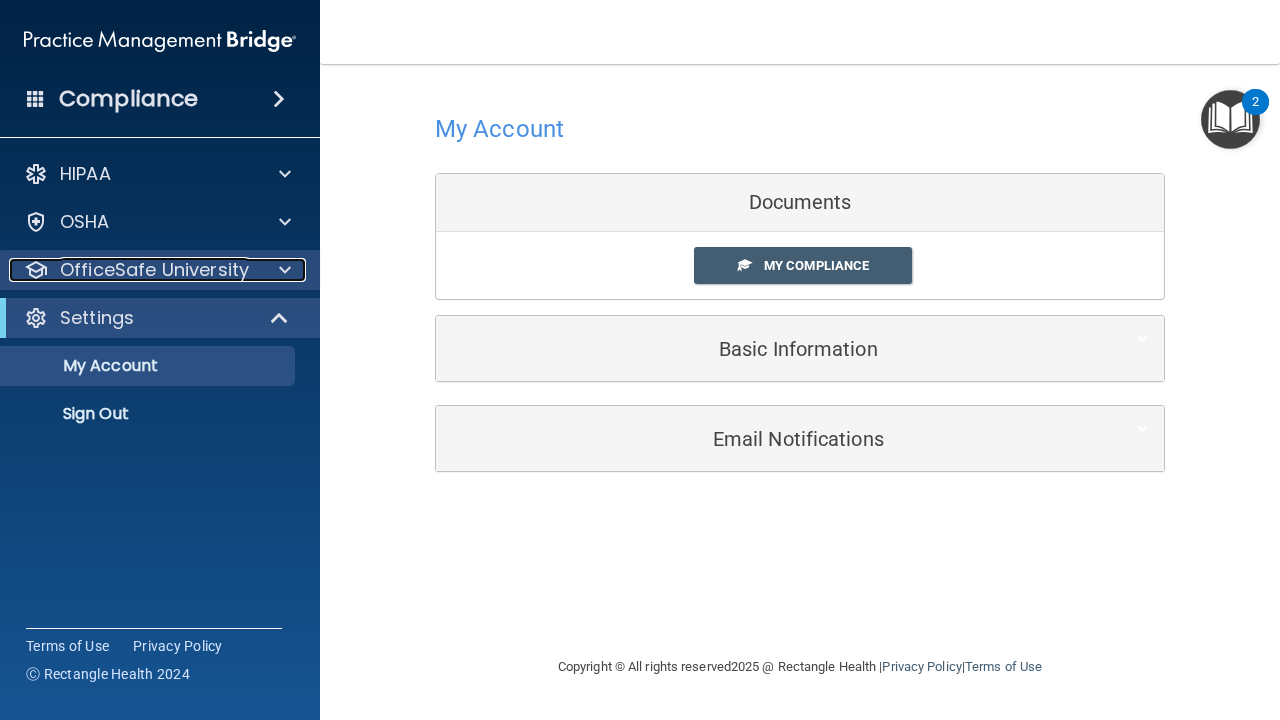 click at bounding box center [285, 270] 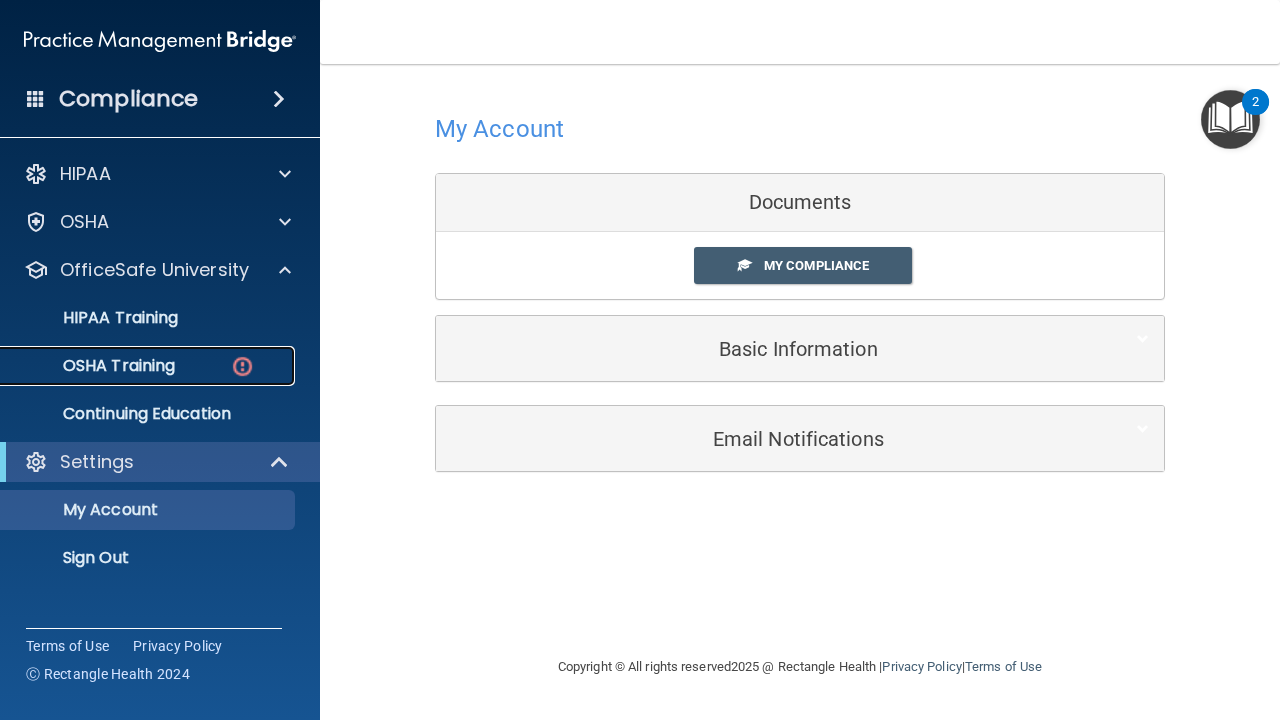 click on "OSHA Training" at bounding box center (149, 366) 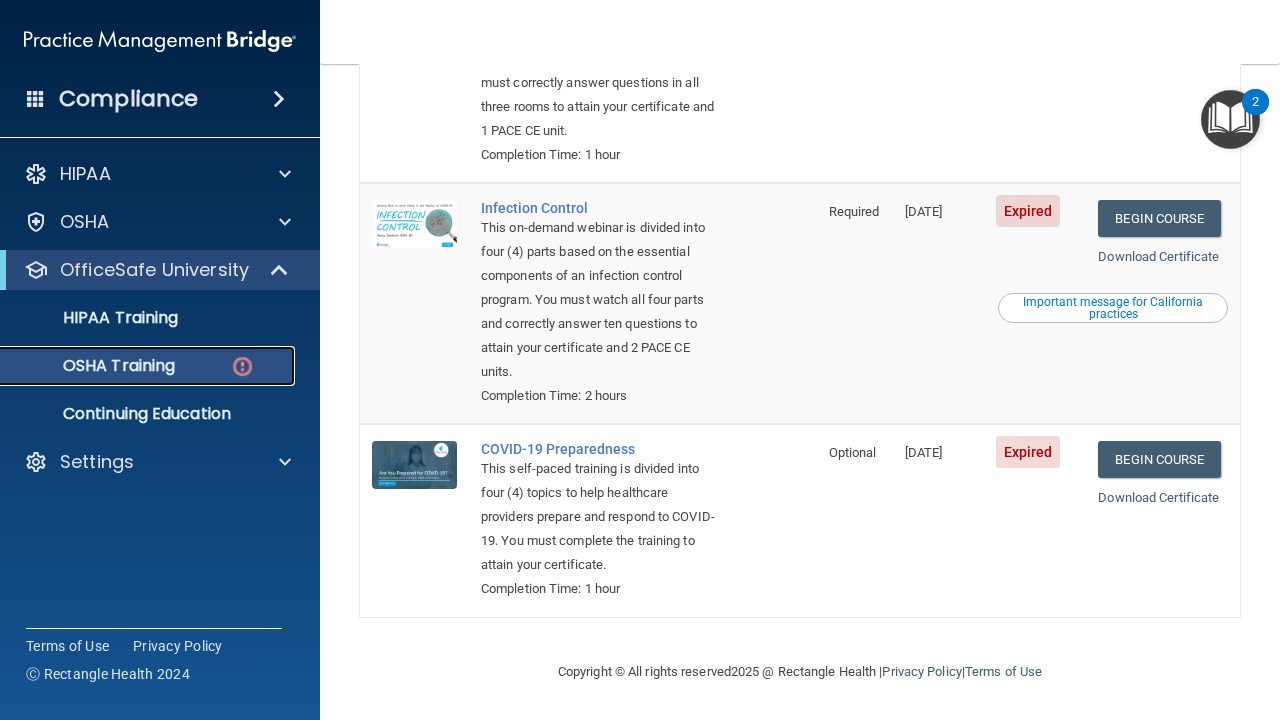 scroll, scrollTop: 558, scrollLeft: 0, axis: vertical 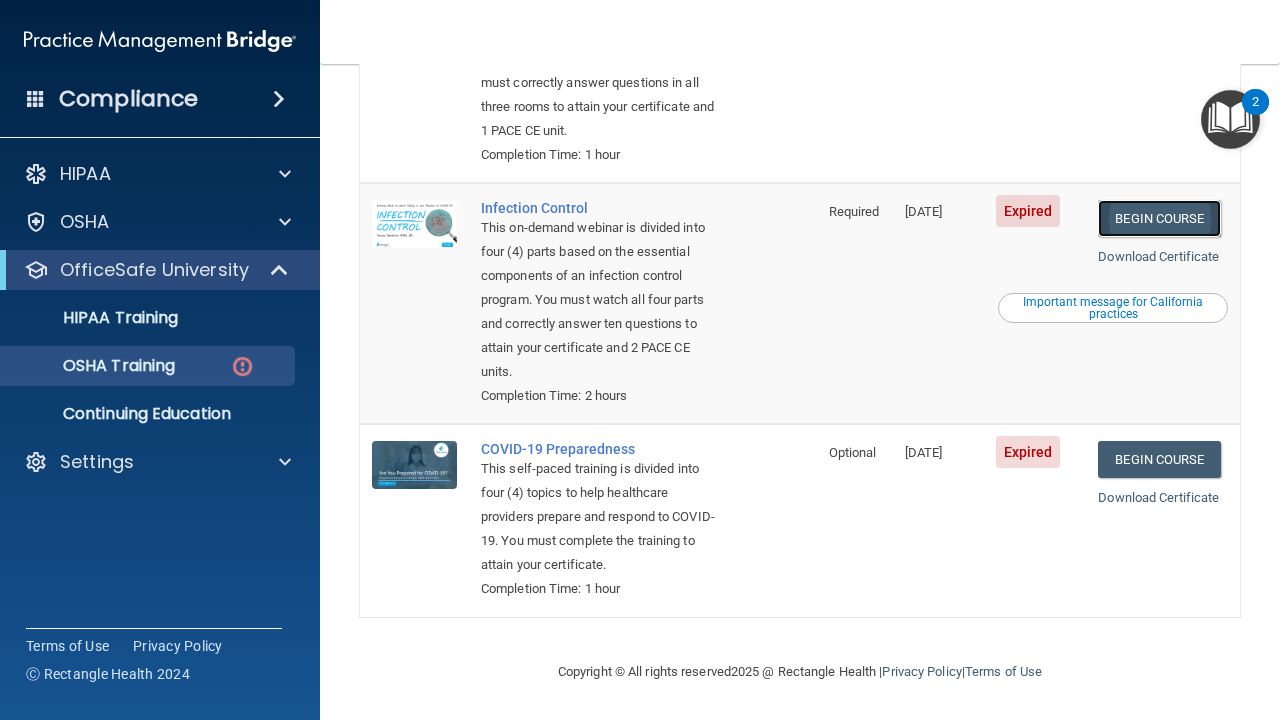 click on "Begin Course" at bounding box center [1159, 218] 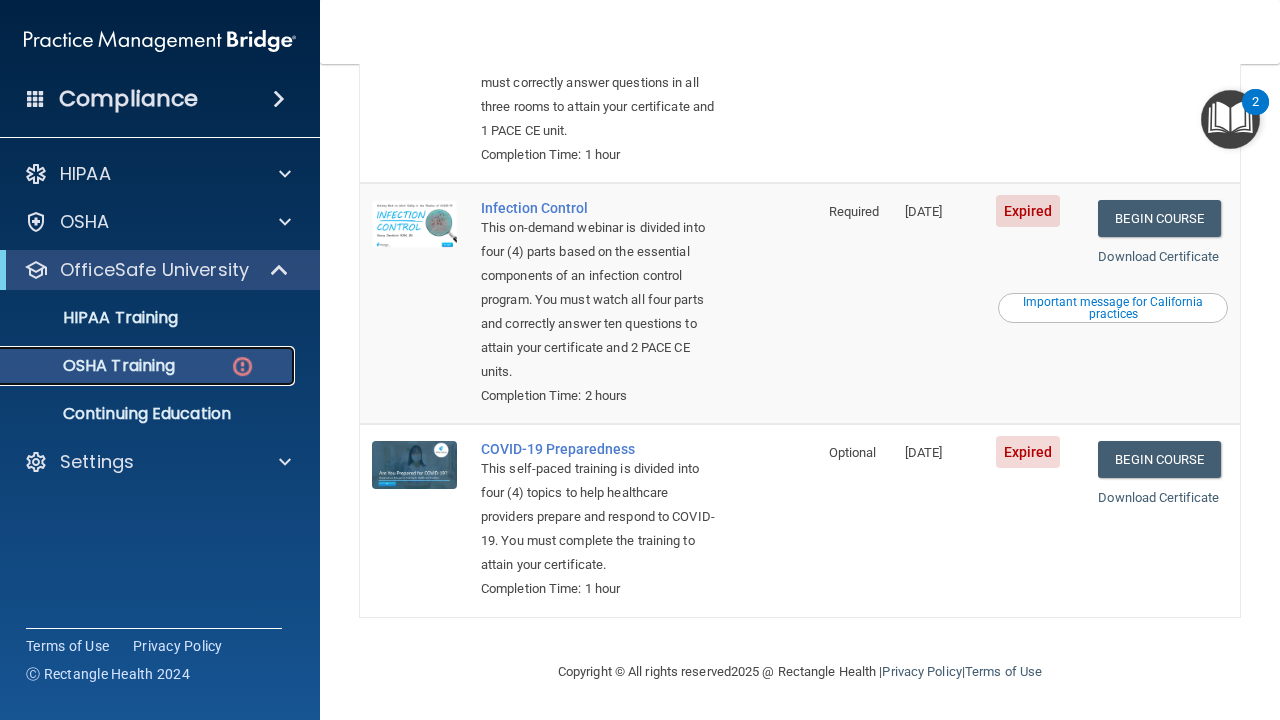 click at bounding box center (242, 366) 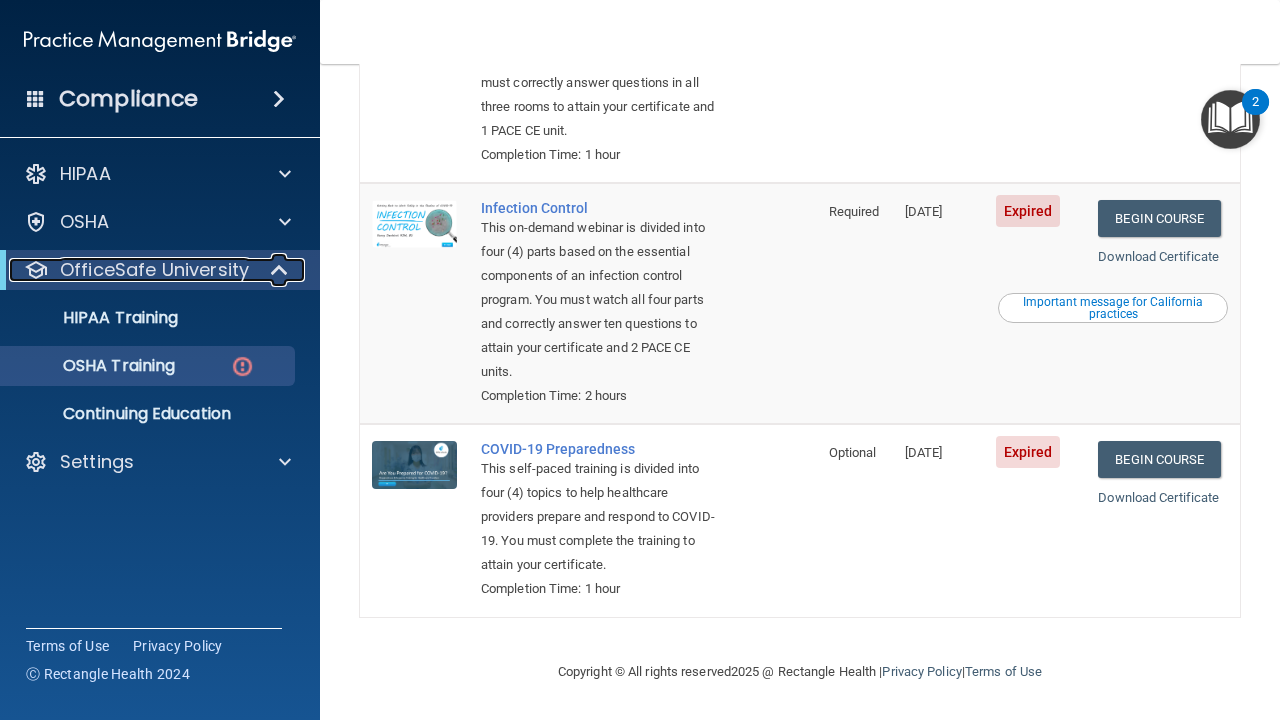 click at bounding box center [280, 270] 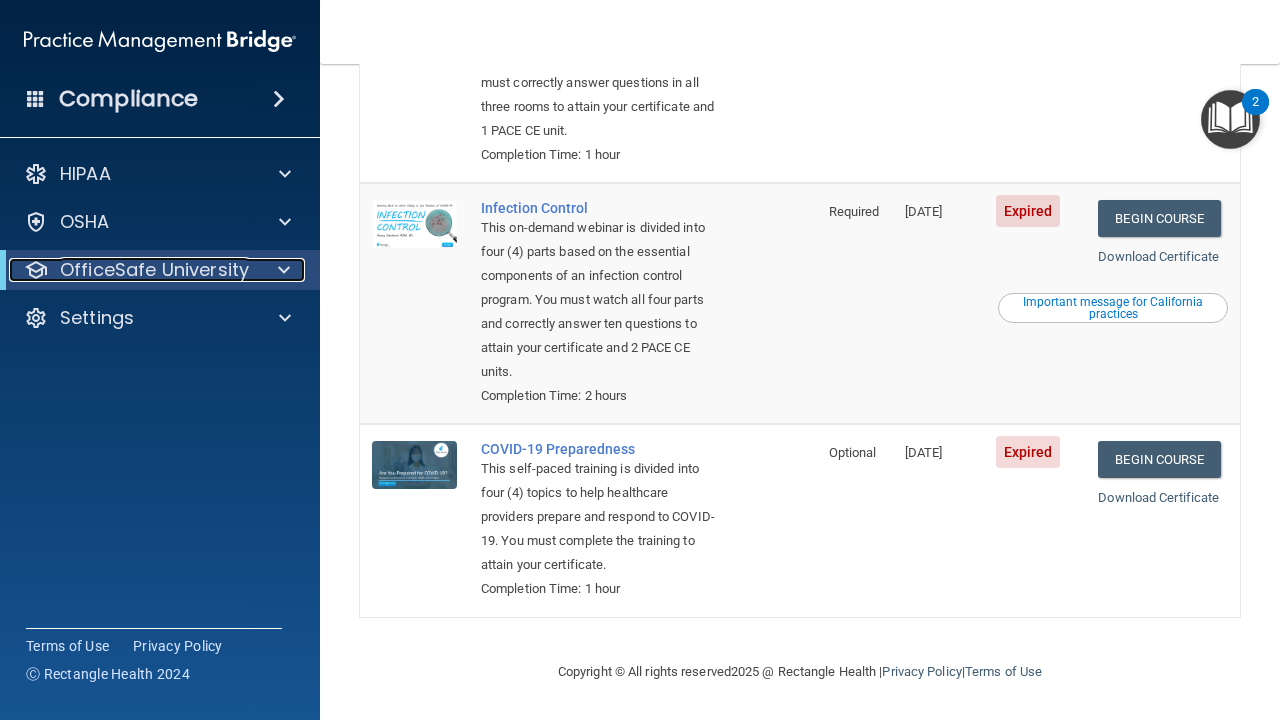 click at bounding box center [280, 270] 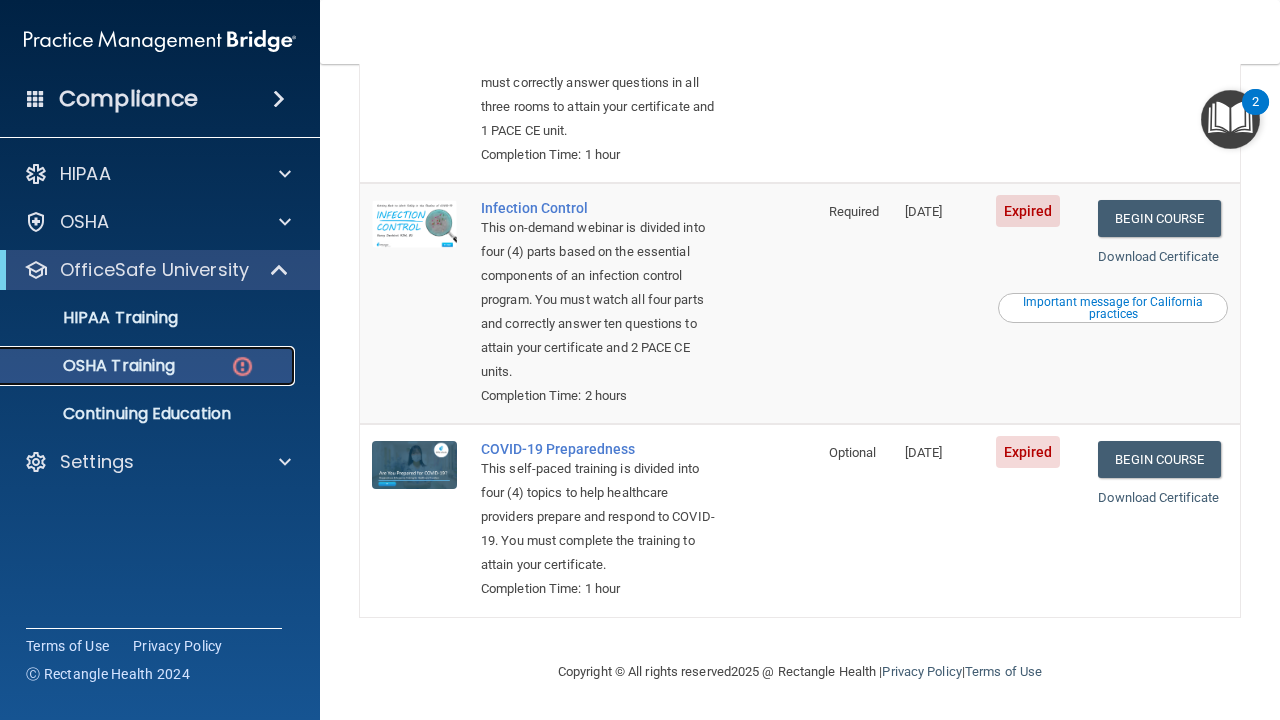 click on "OSHA Training" at bounding box center [94, 366] 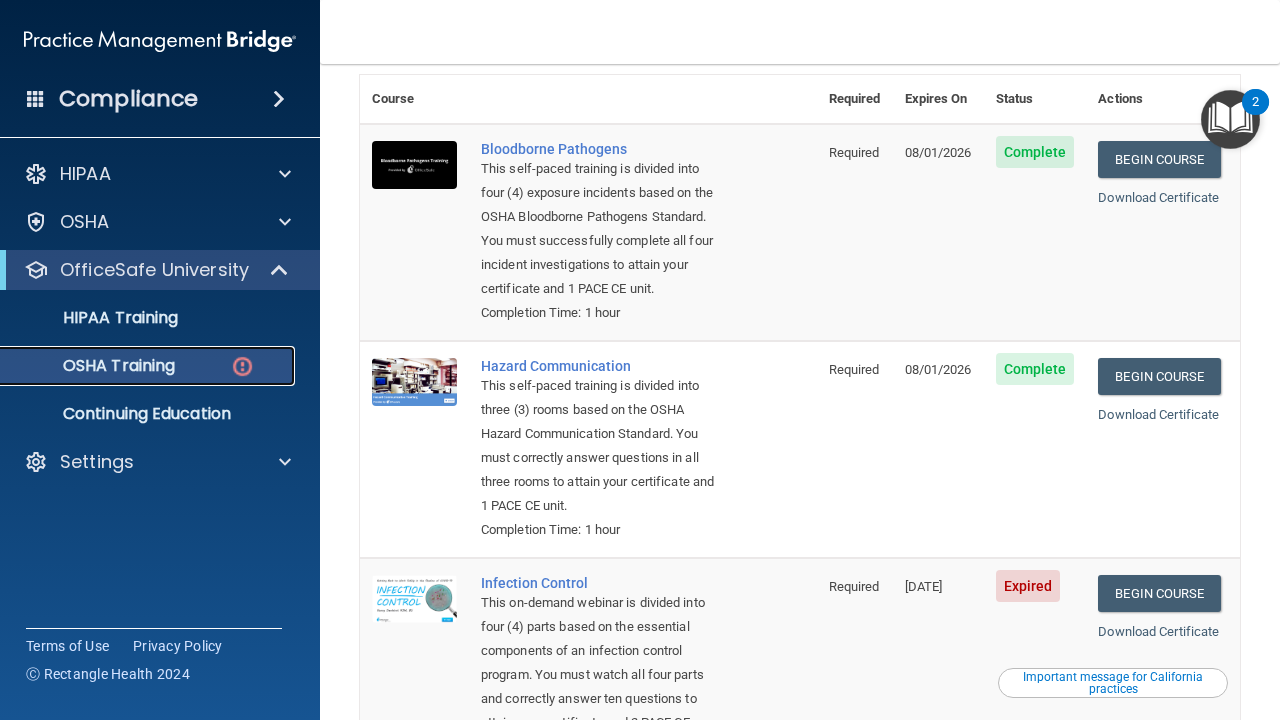 scroll, scrollTop: 0, scrollLeft: 0, axis: both 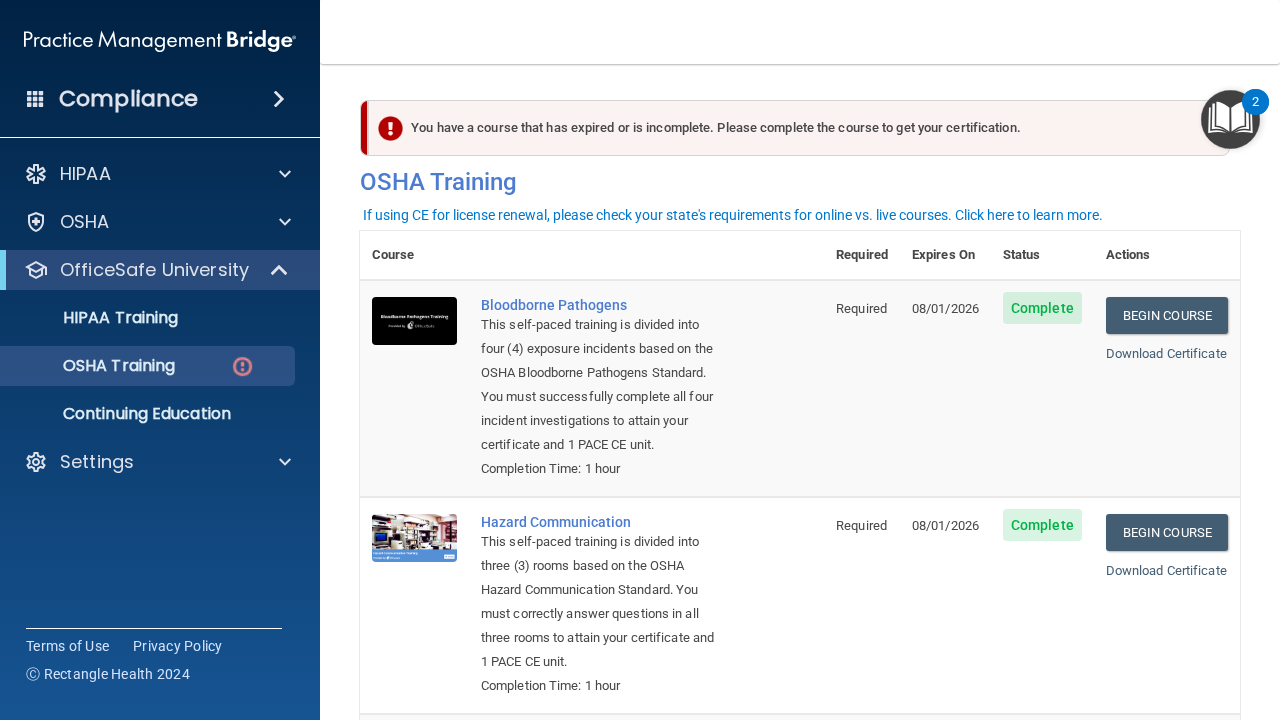 click on "Compliance" at bounding box center (160, 99) 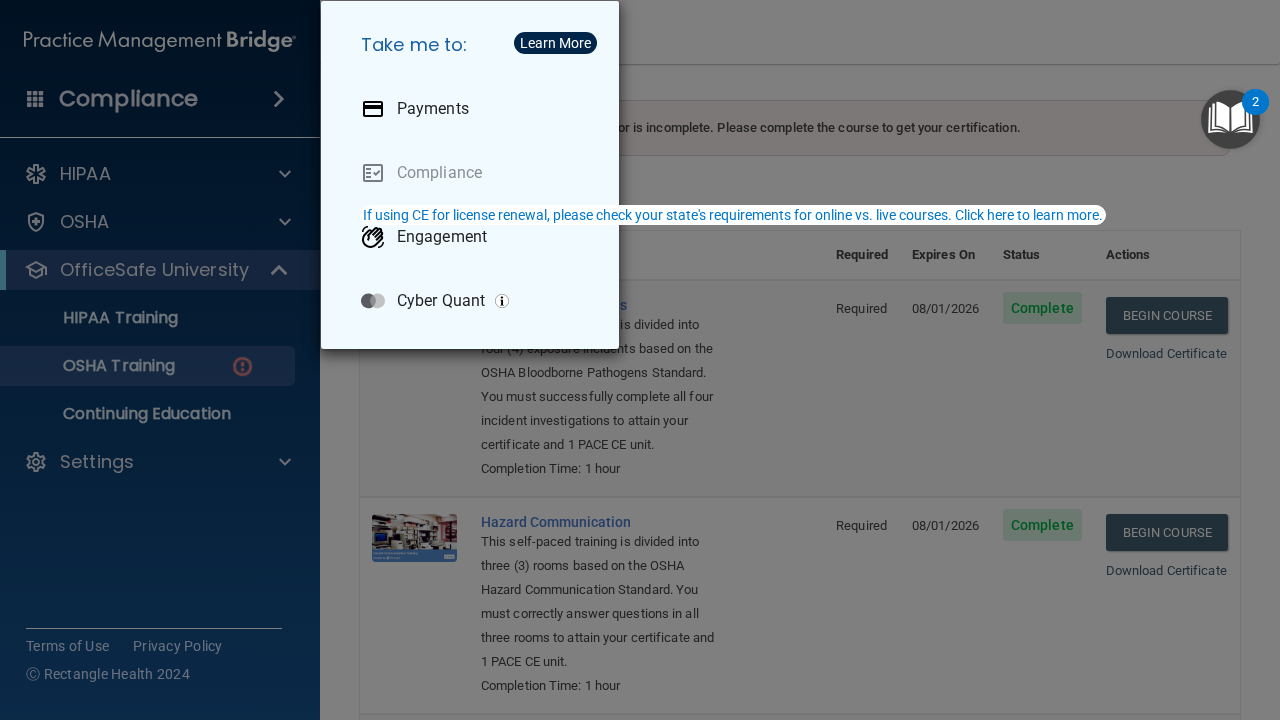 click on "Take me to:             Payments                   Compliance                     Engagement                     Cyber Quant" at bounding box center (640, 360) 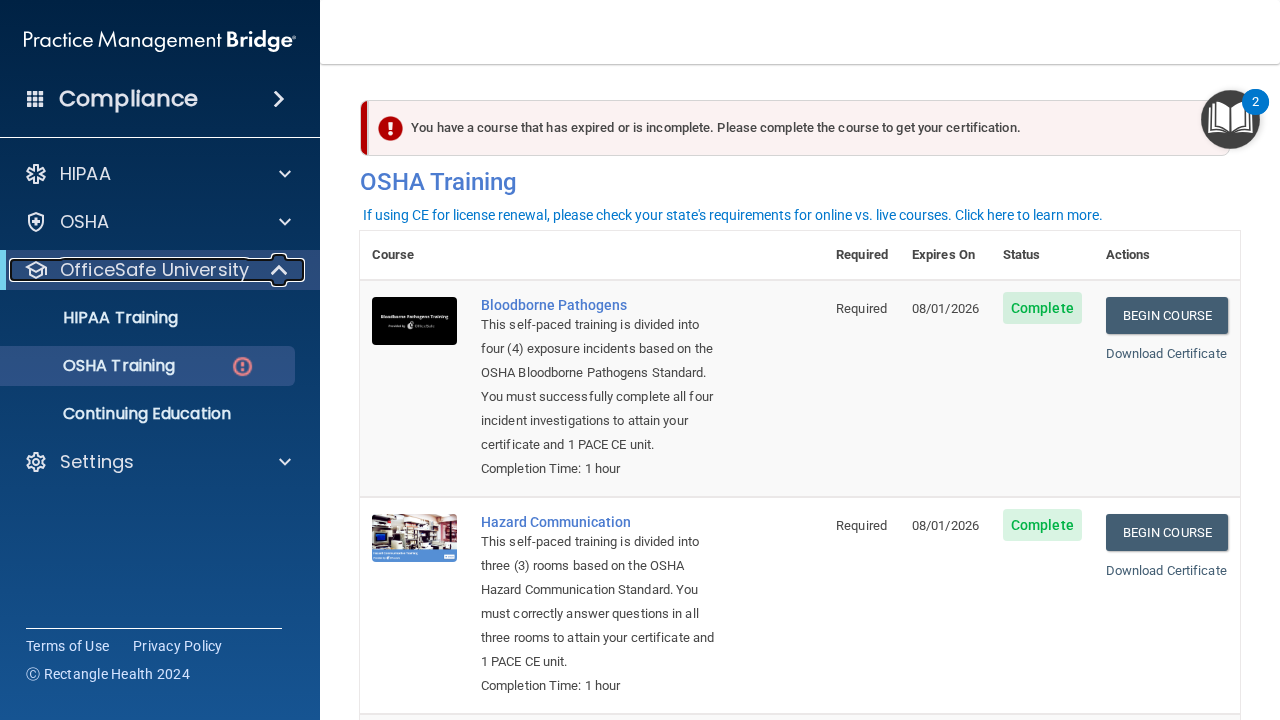click on "OfficeSafe University" at bounding box center [154, 270] 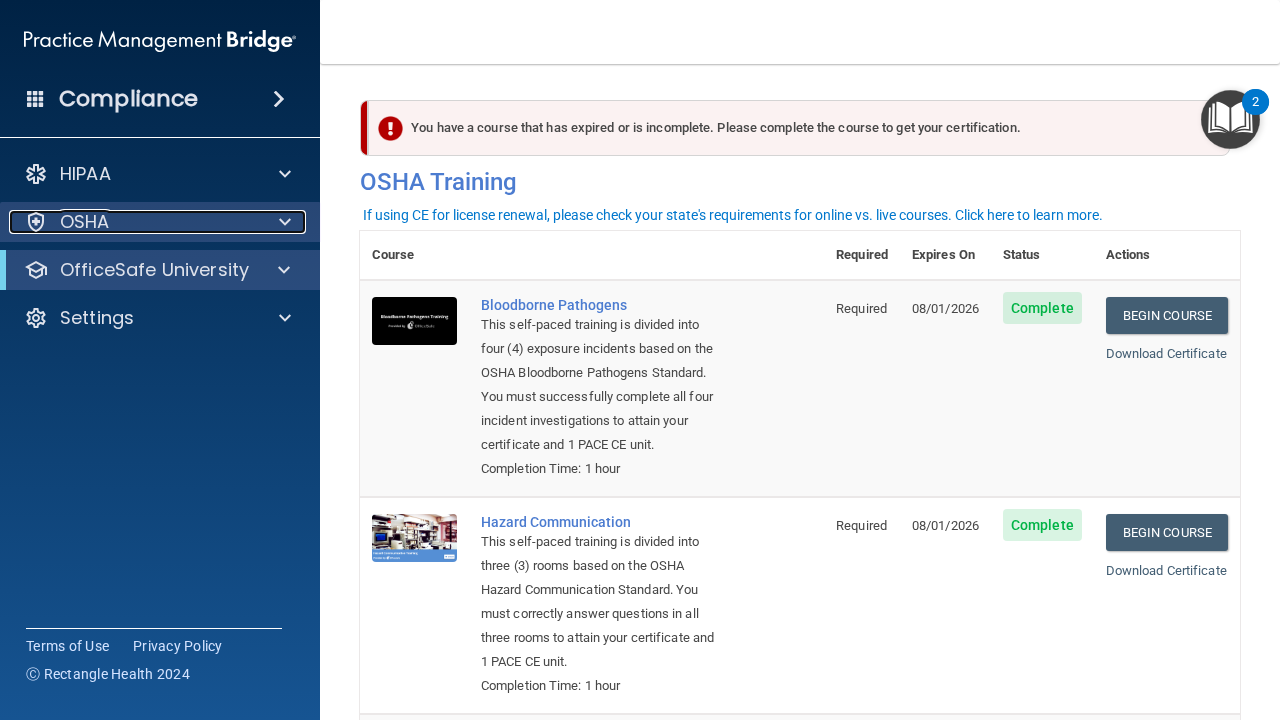click at bounding box center [282, 222] 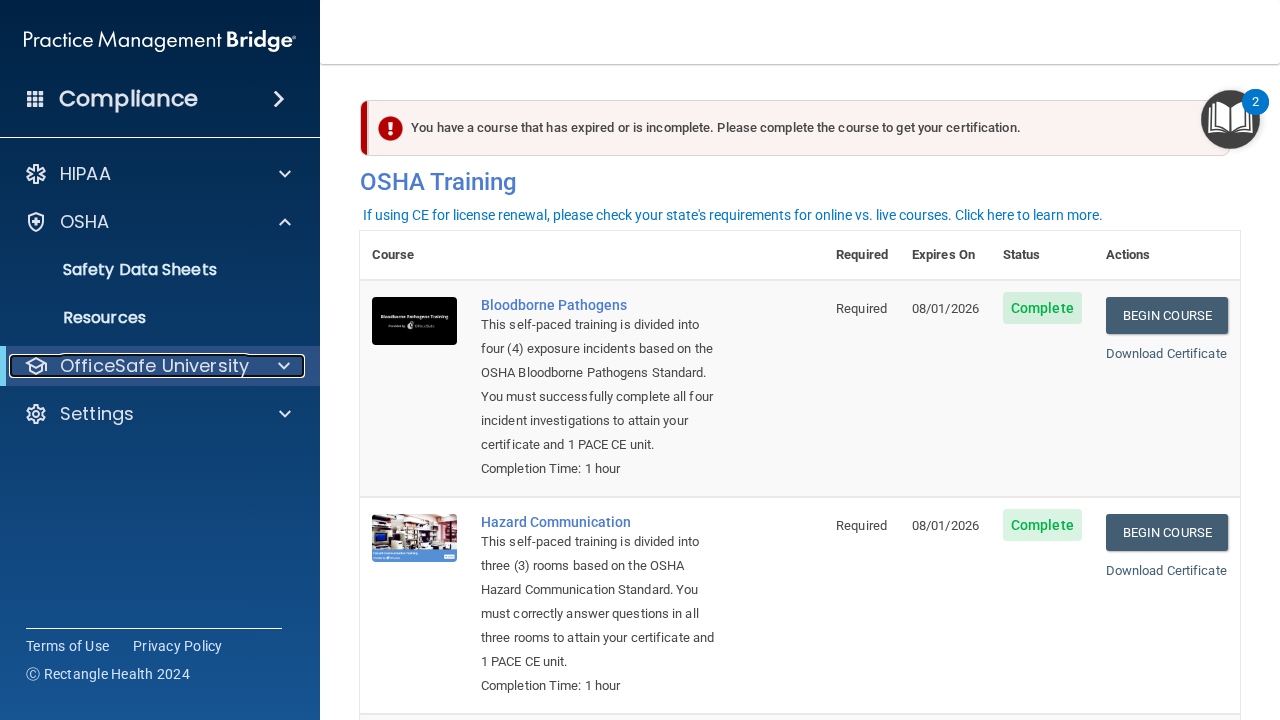 click on "OfficeSafe University" at bounding box center (132, 366) 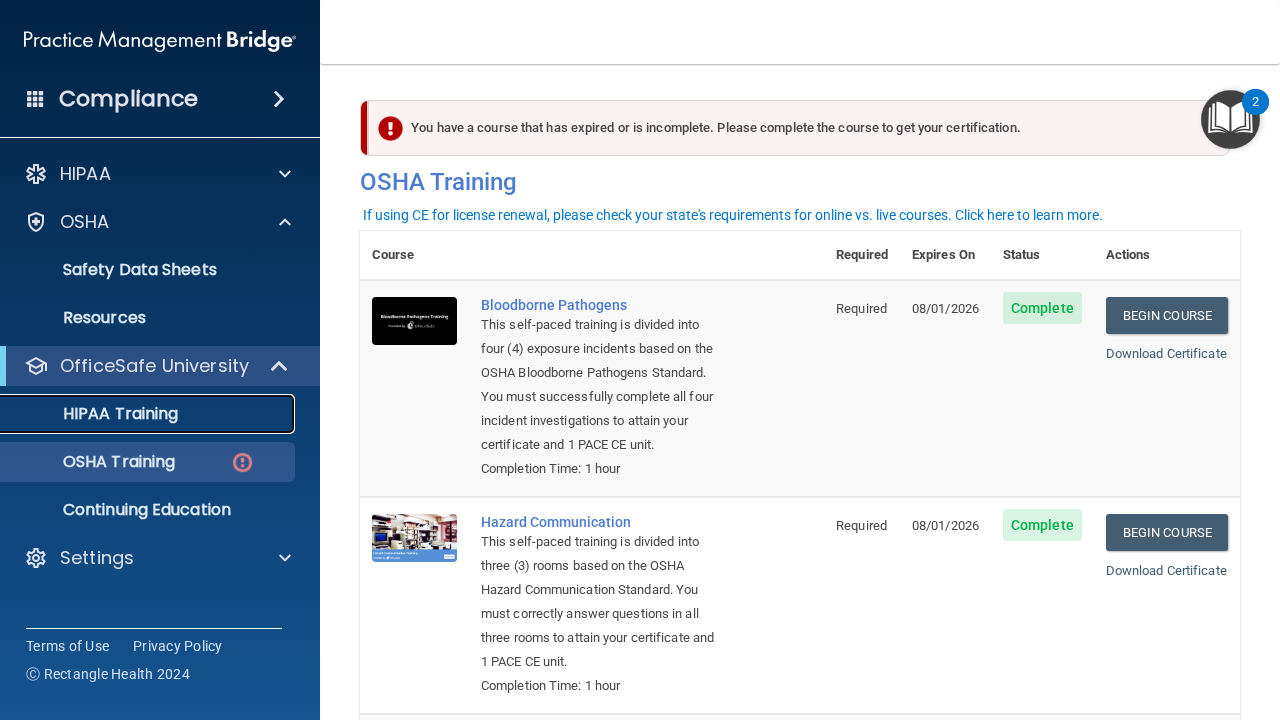 click on "HIPAA Training" at bounding box center (95, 414) 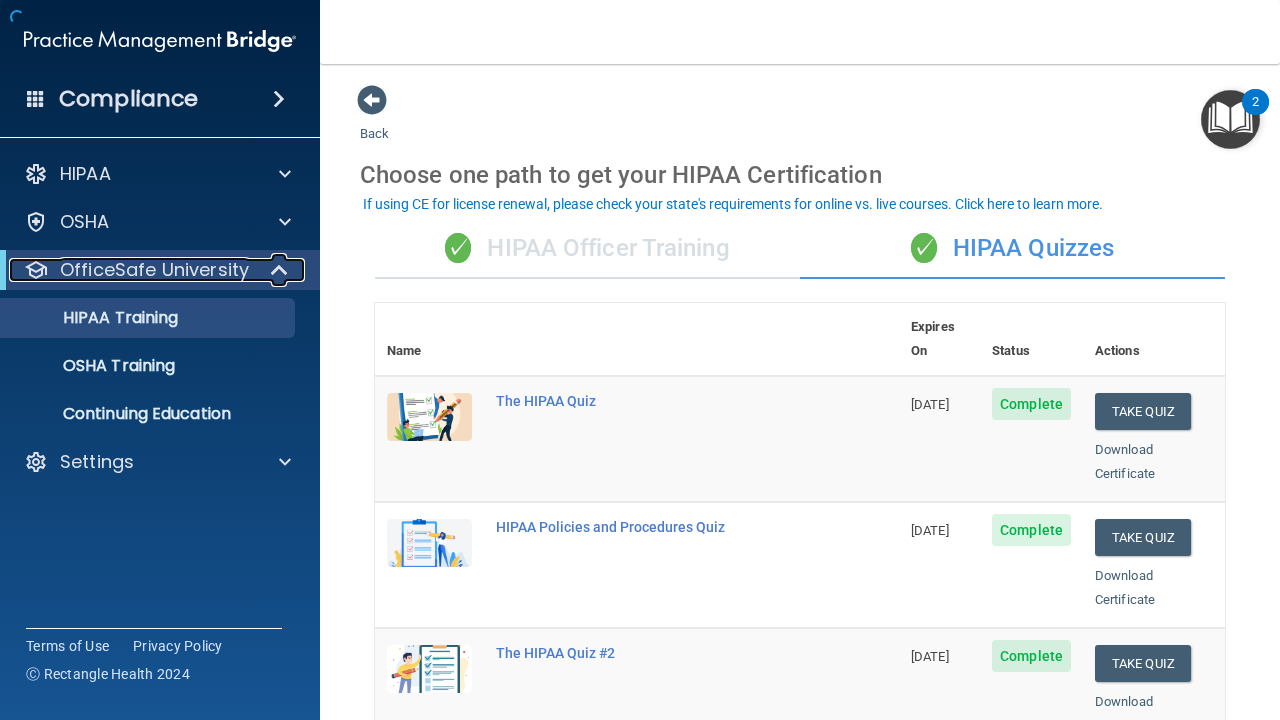 click on "OfficeSafe University" at bounding box center (154, 270) 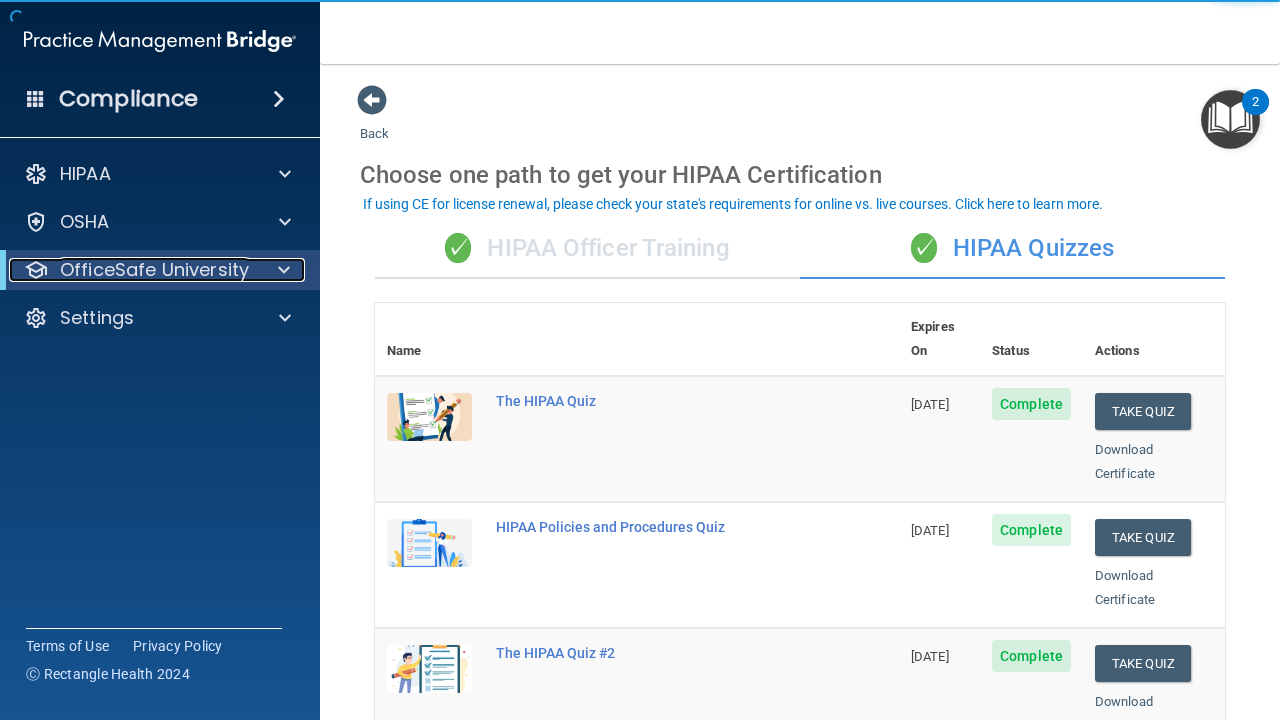 click on "OfficeSafe University" at bounding box center [154, 270] 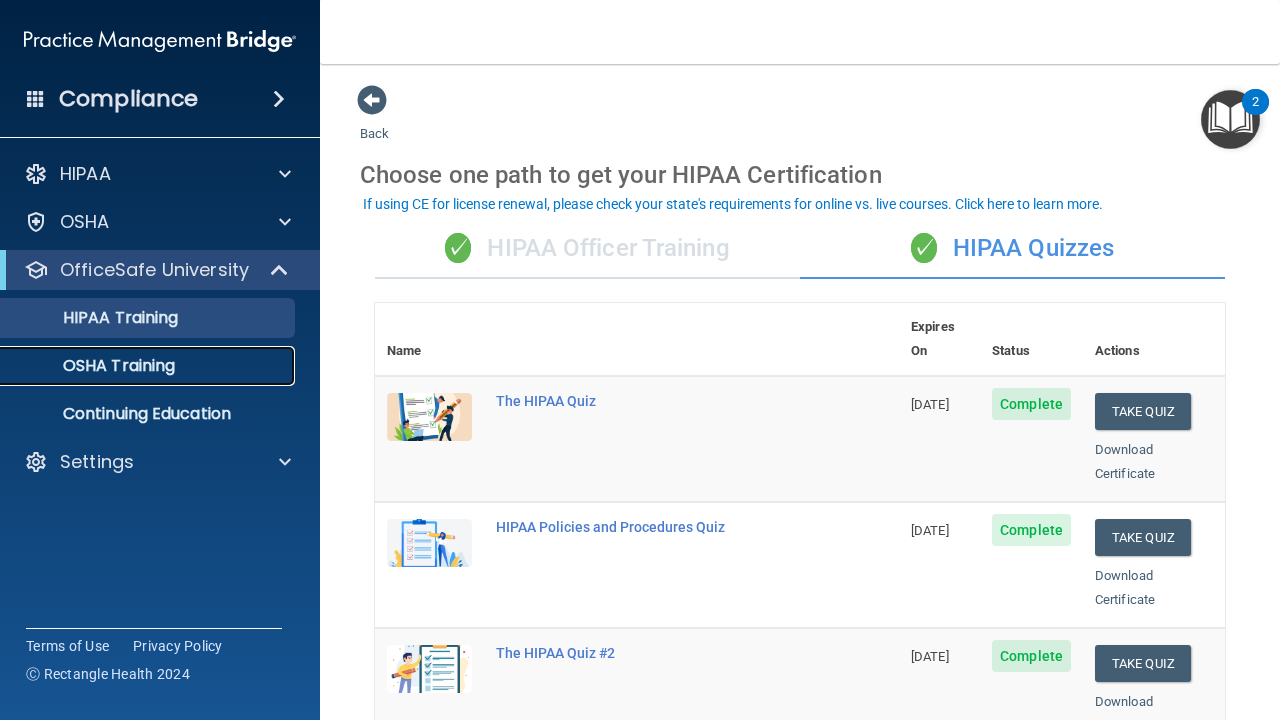 click on "OSHA Training" at bounding box center [137, 366] 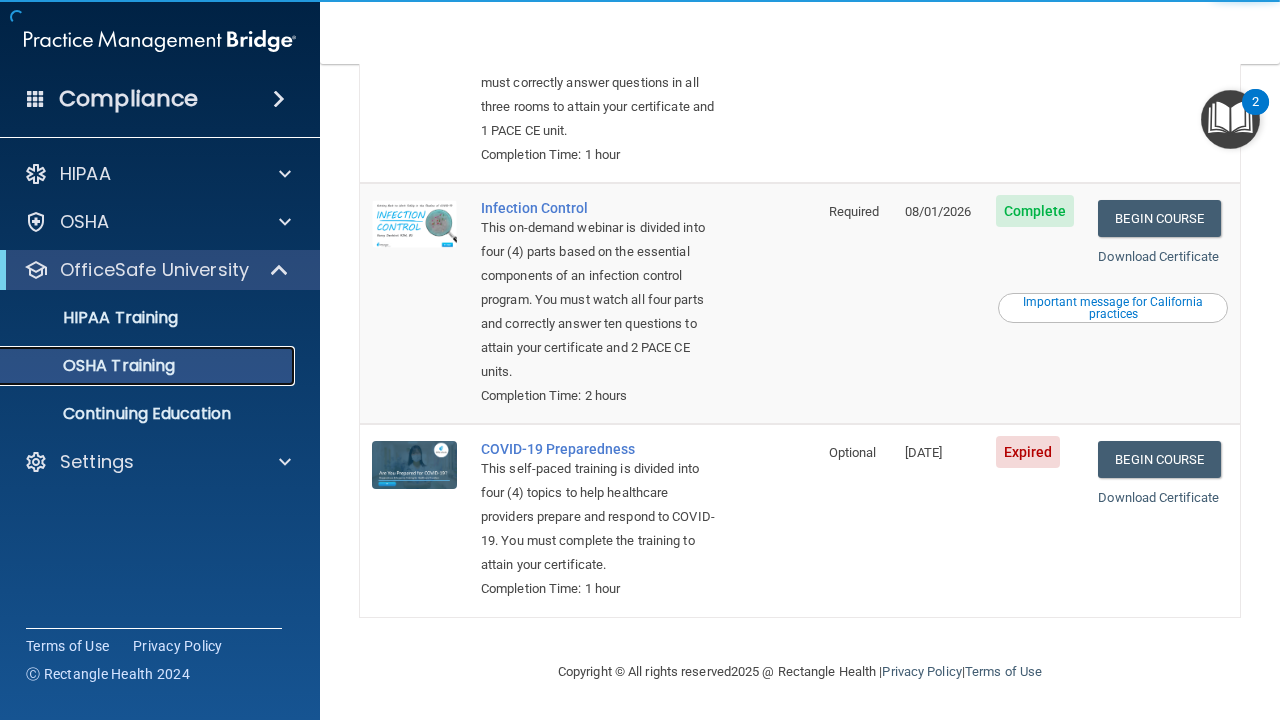 scroll, scrollTop: 502, scrollLeft: 0, axis: vertical 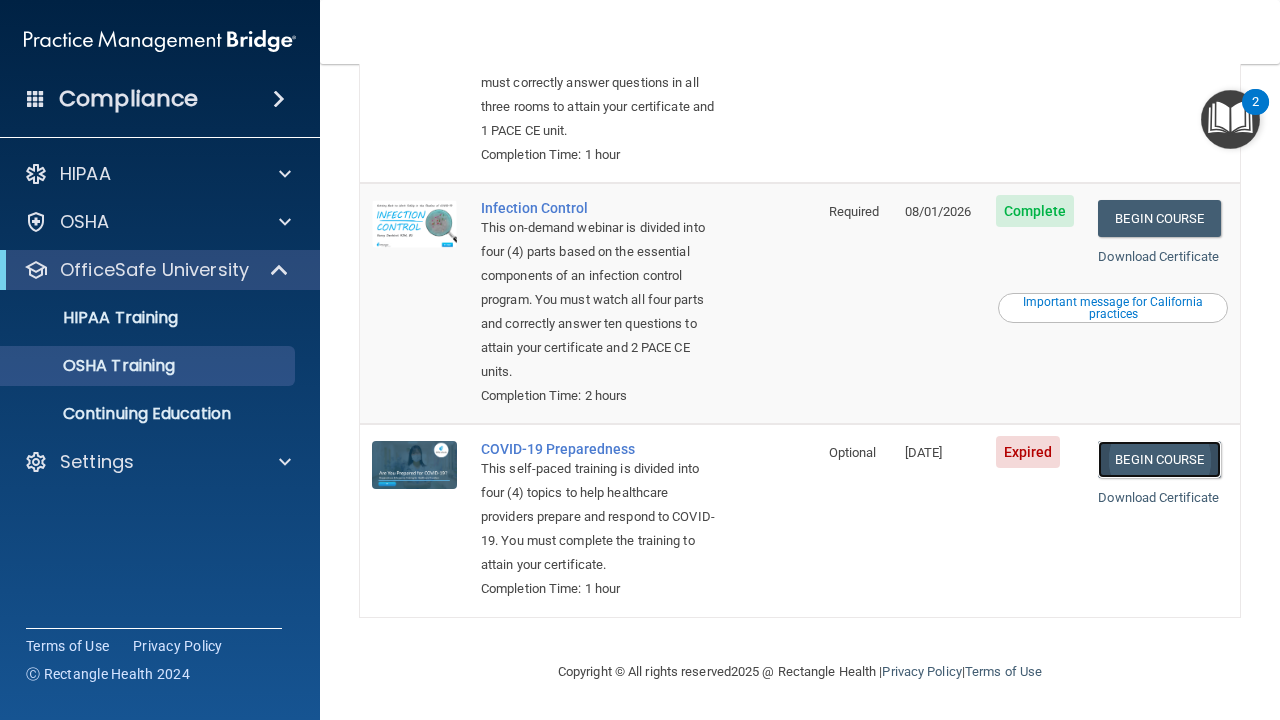 click on "Begin Course" at bounding box center [1159, 459] 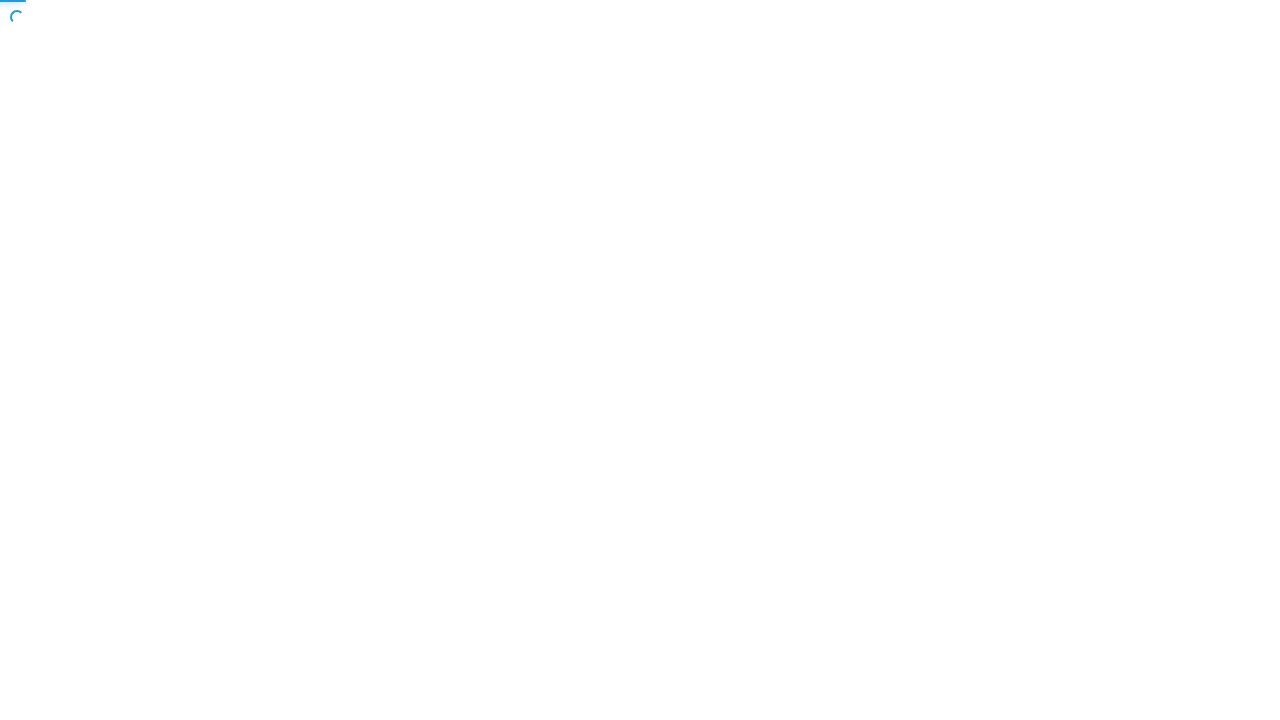 scroll, scrollTop: 0, scrollLeft: 0, axis: both 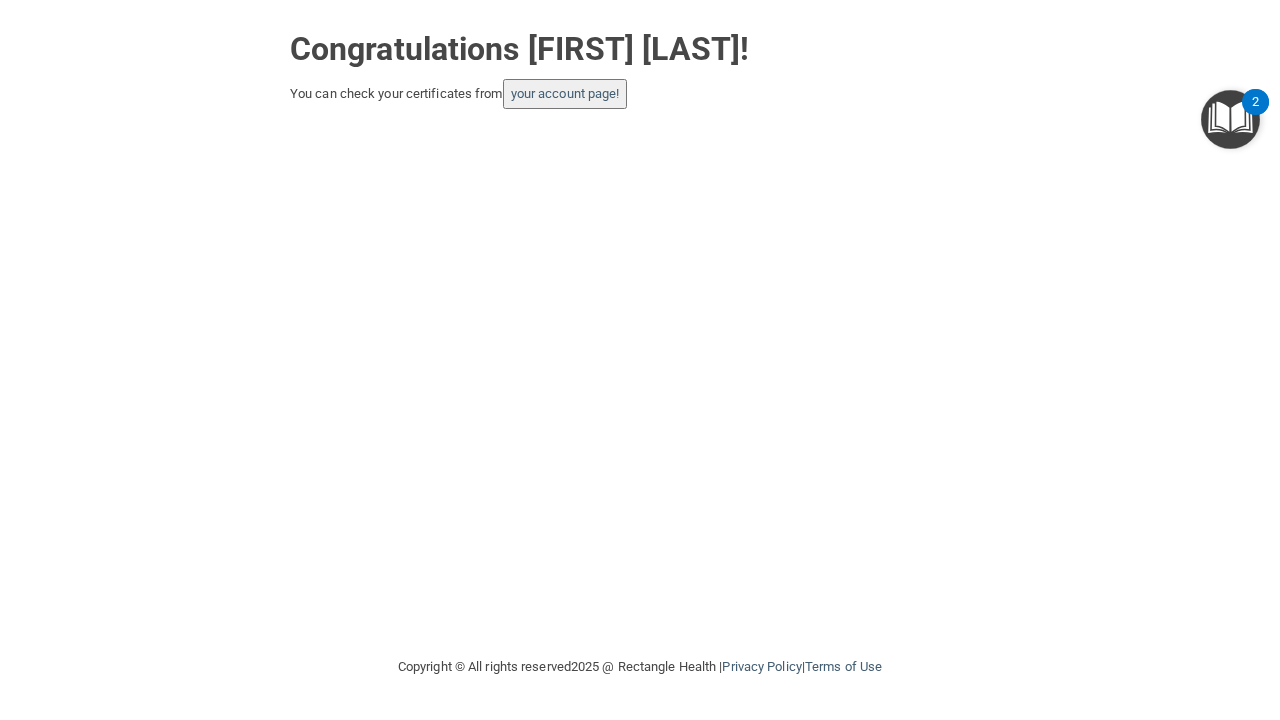 click on "your account page!" at bounding box center [565, 94] 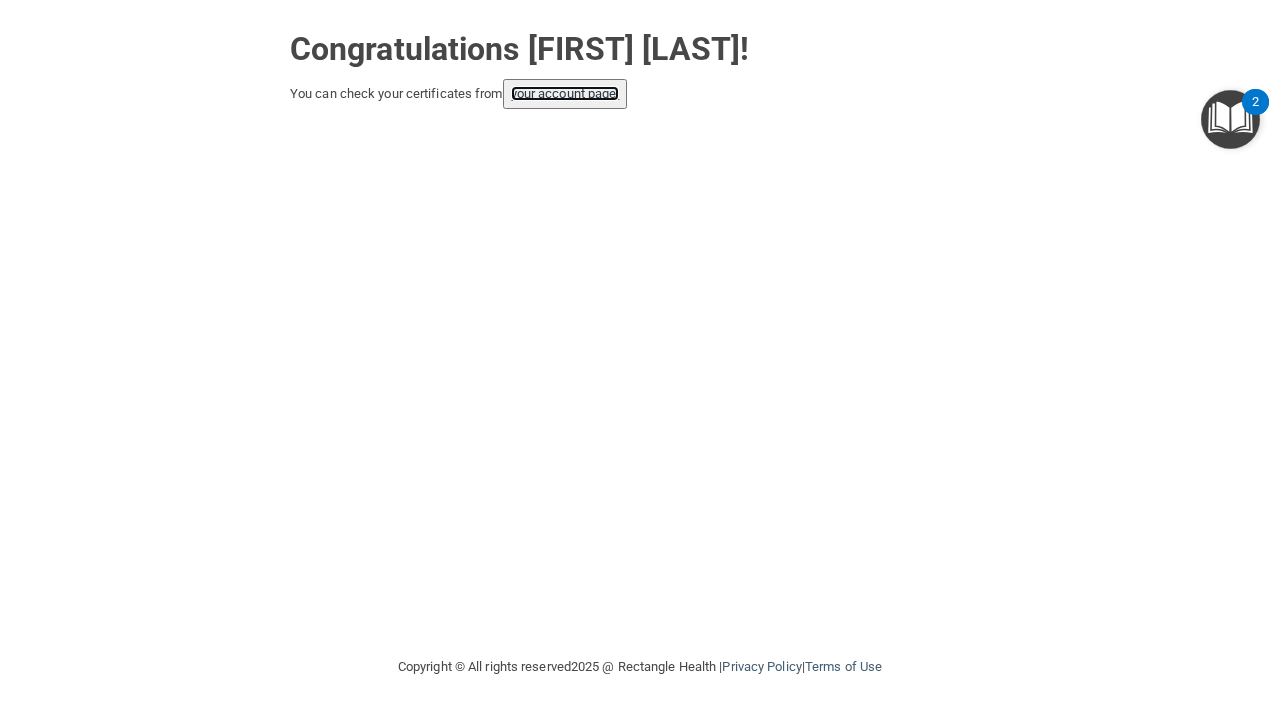 click on "your account page!" at bounding box center (565, 93) 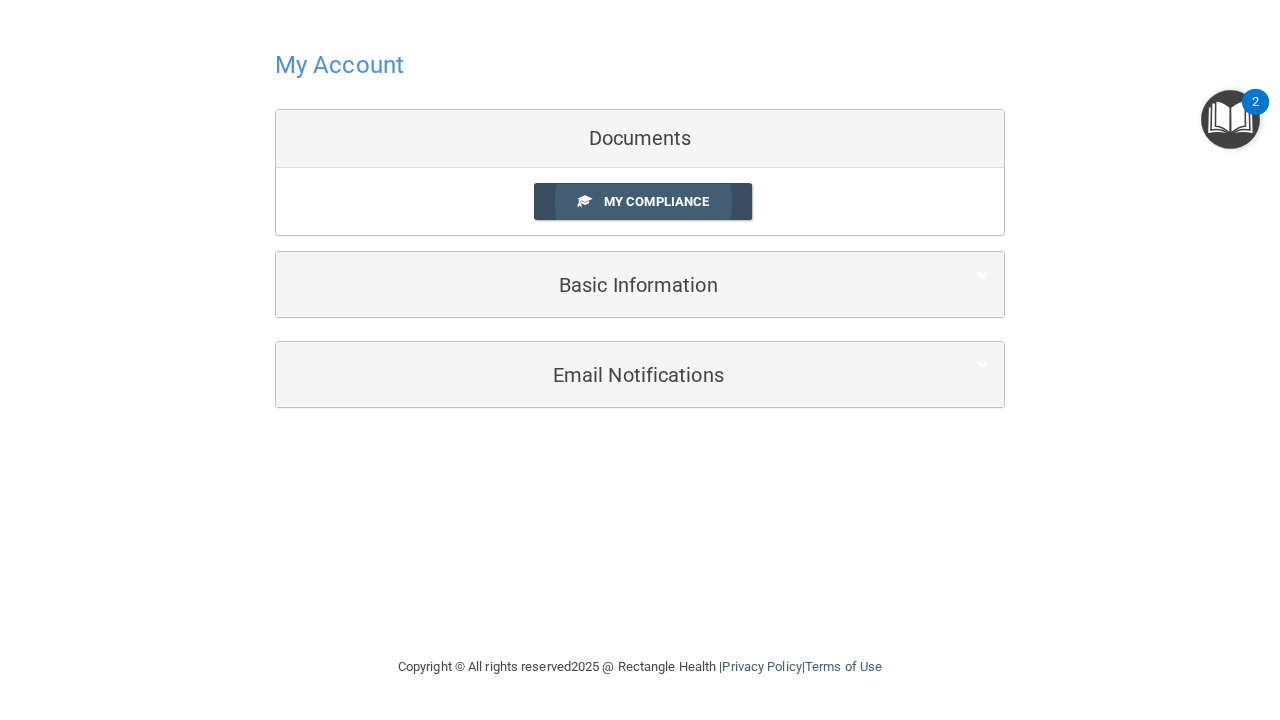 click on "My Compliance" at bounding box center [643, 201] 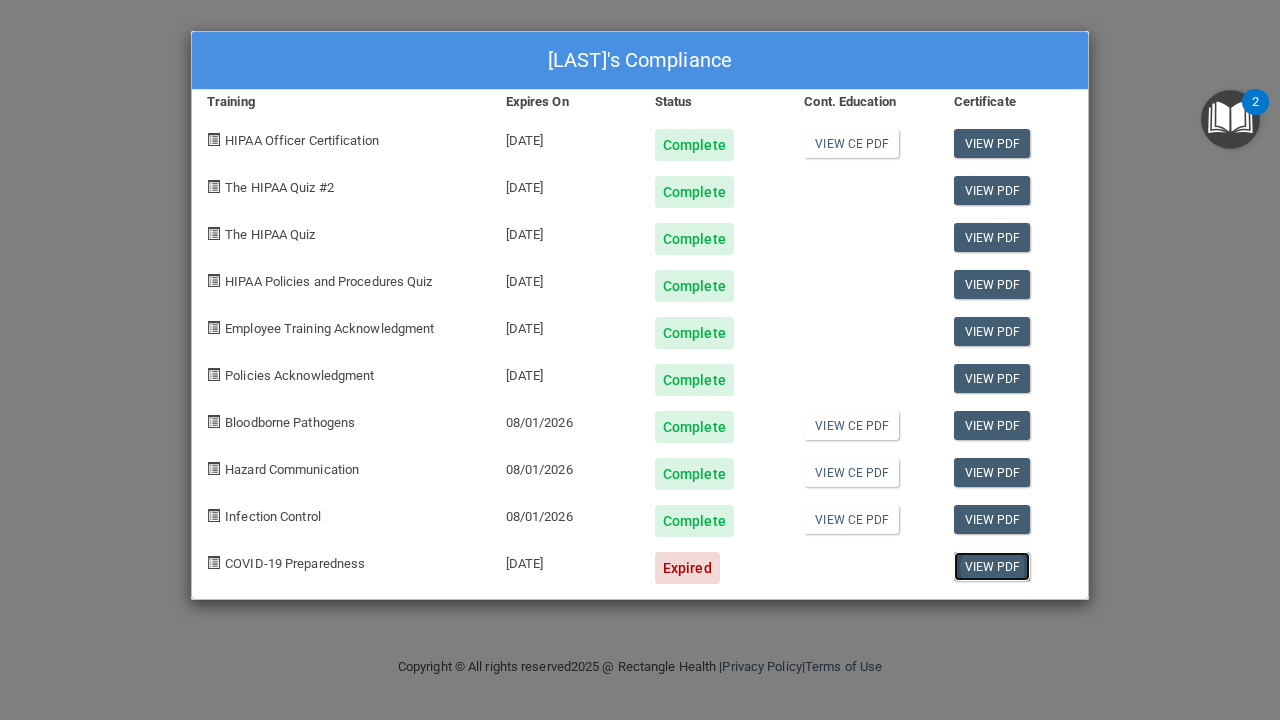 click on "View PDF" at bounding box center [992, 566] 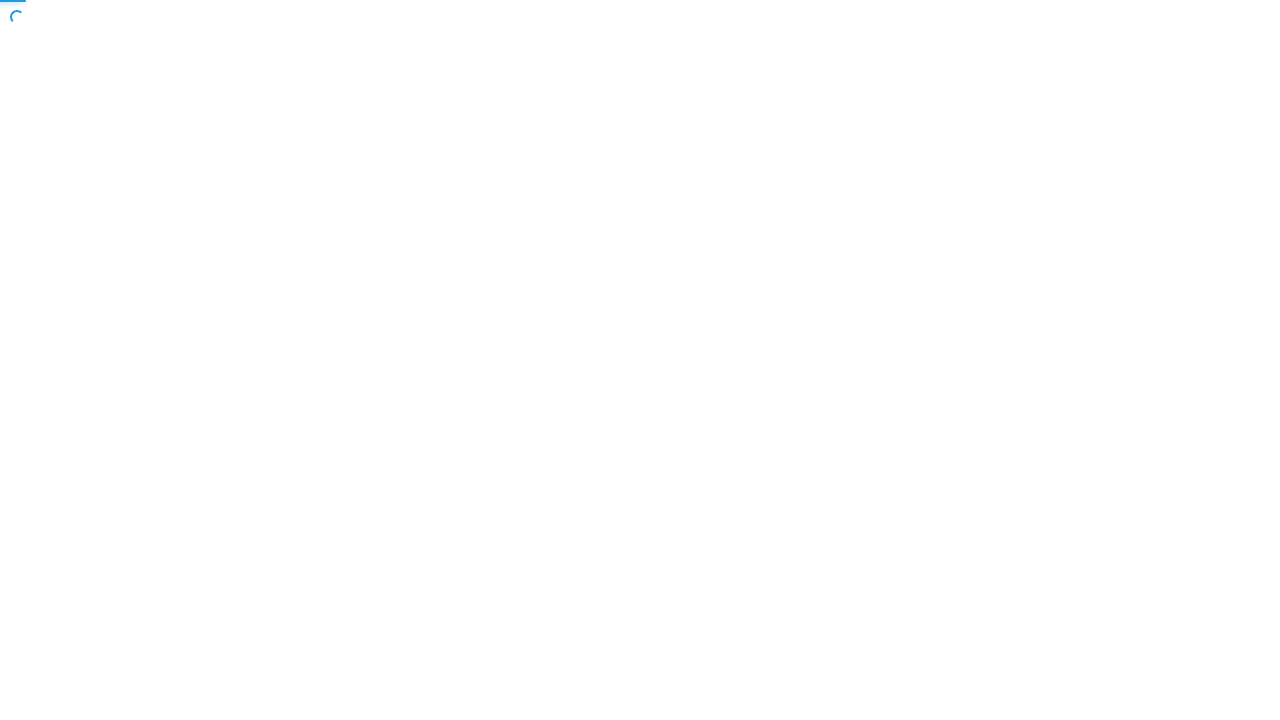 scroll, scrollTop: 0, scrollLeft: 0, axis: both 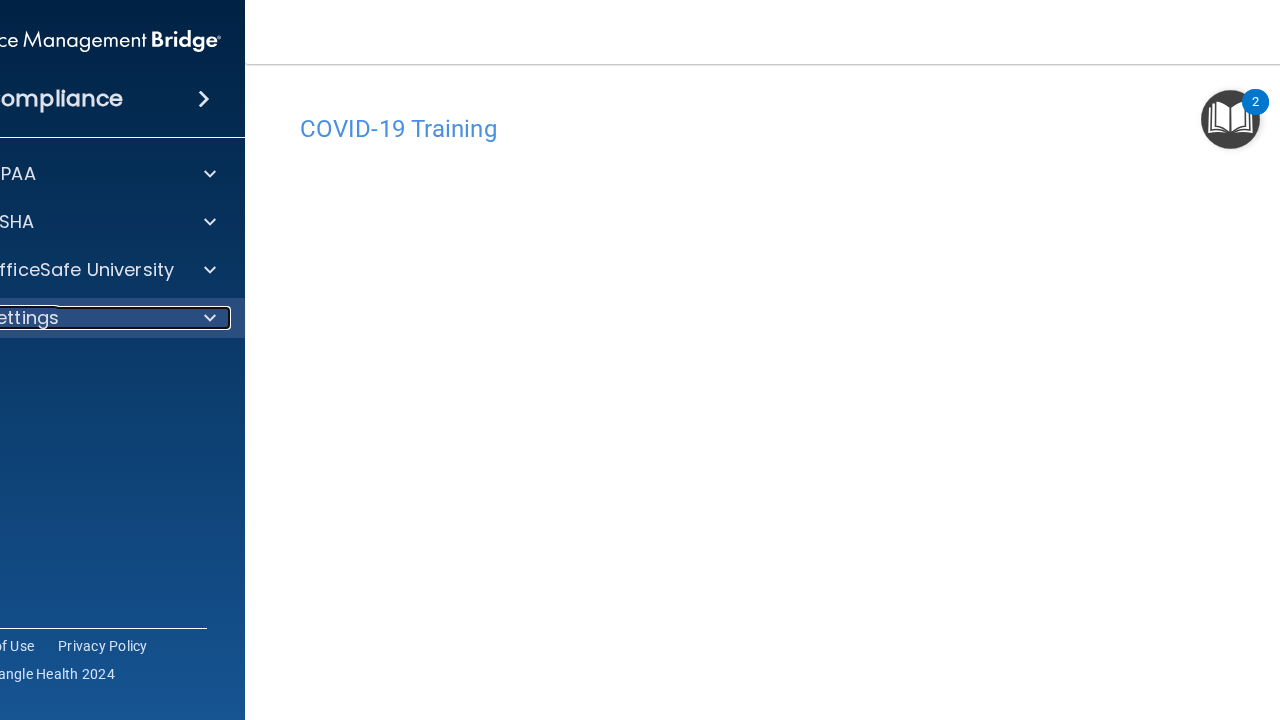 click at bounding box center [207, 318] 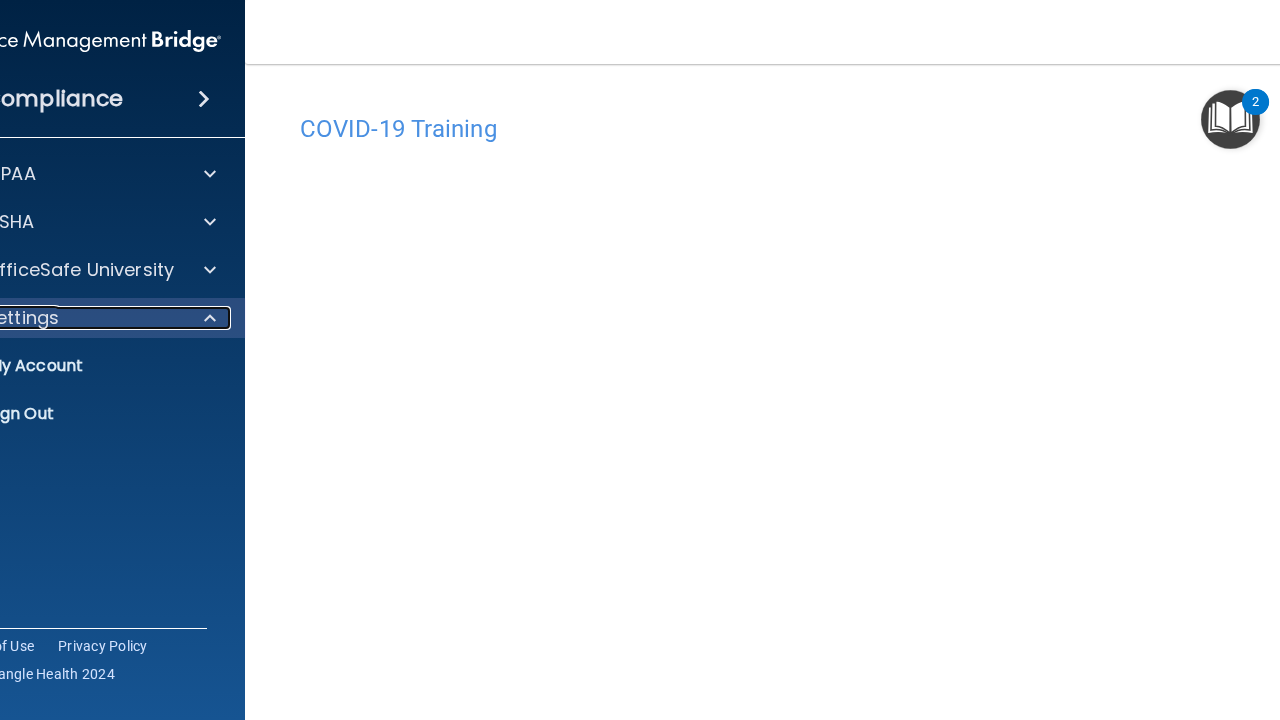 click at bounding box center [207, 318] 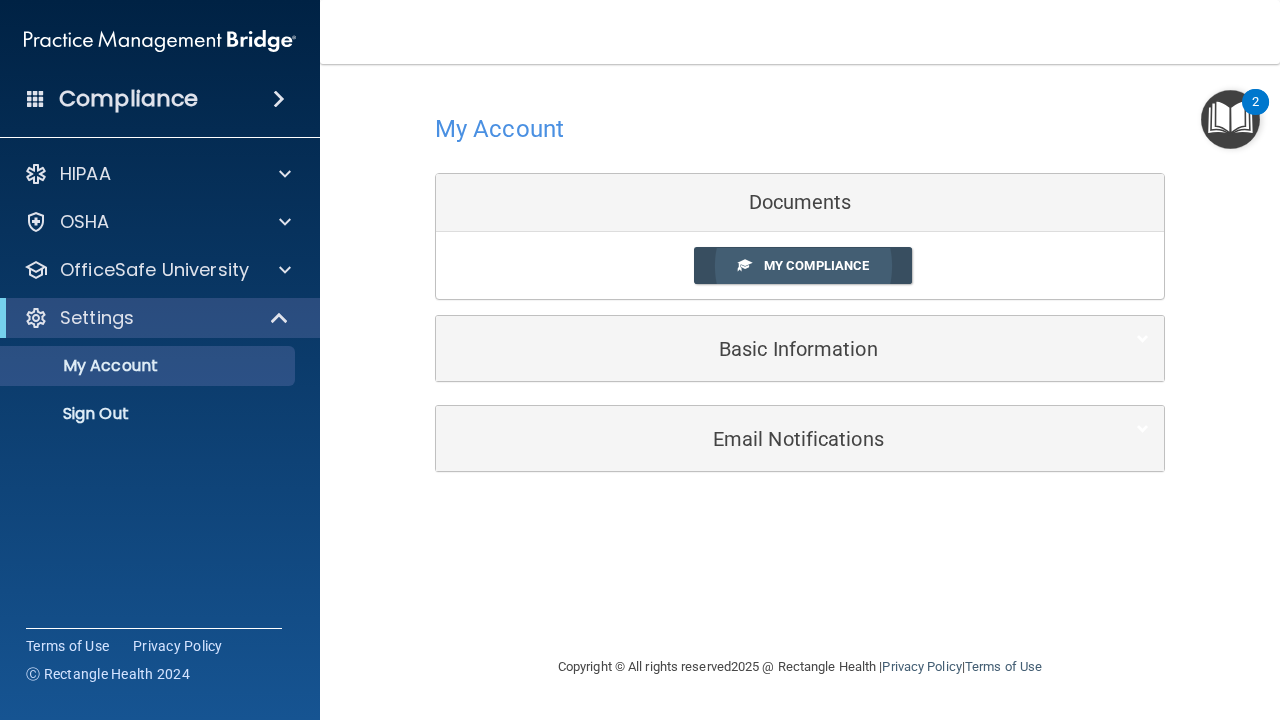 click on "My Compliance" at bounding box center [816, 265] 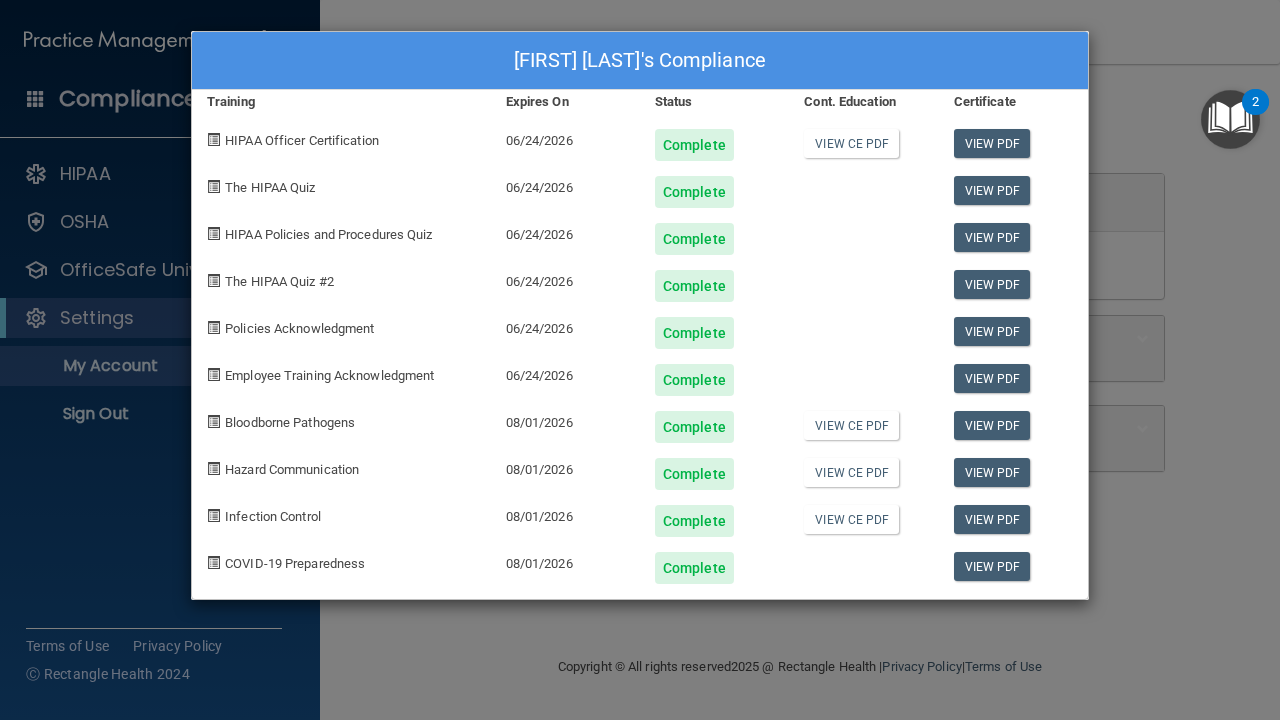 click on "[FIRST] [LAST]'s Compliance      Training   Expires On   Status   Cont. Education   Certificate         HIPAA Officer Certification      06/24/2026       Complete        View CE PDF       View PDF         The HIPAA Quiz      06/24/2026       Complete              View PDF         HIPAA Policies and Procedures Quiz      06/24/2026       Complete              View PDF         The HIPAA Quiz #2      06/24/2026       Complete              View PDF         Policies Acknowledgment      06/24/2026       Complete              View PDF         Employee Training Acknowledgment      06/24/2026       Complete              View PDF         Bloodborne Pathogens      08/01/2026       Complete        View CE PDF       View PDF         Hazard Communication      08/01/2026       Complete        View CE PDF       View PDF         Infection Control      08/01/2026       Complete        View CE PDF       View PDF         COVID-19 Preparedness      08/01/2026       Complete              View PDF" at bounding box center (640, 360) 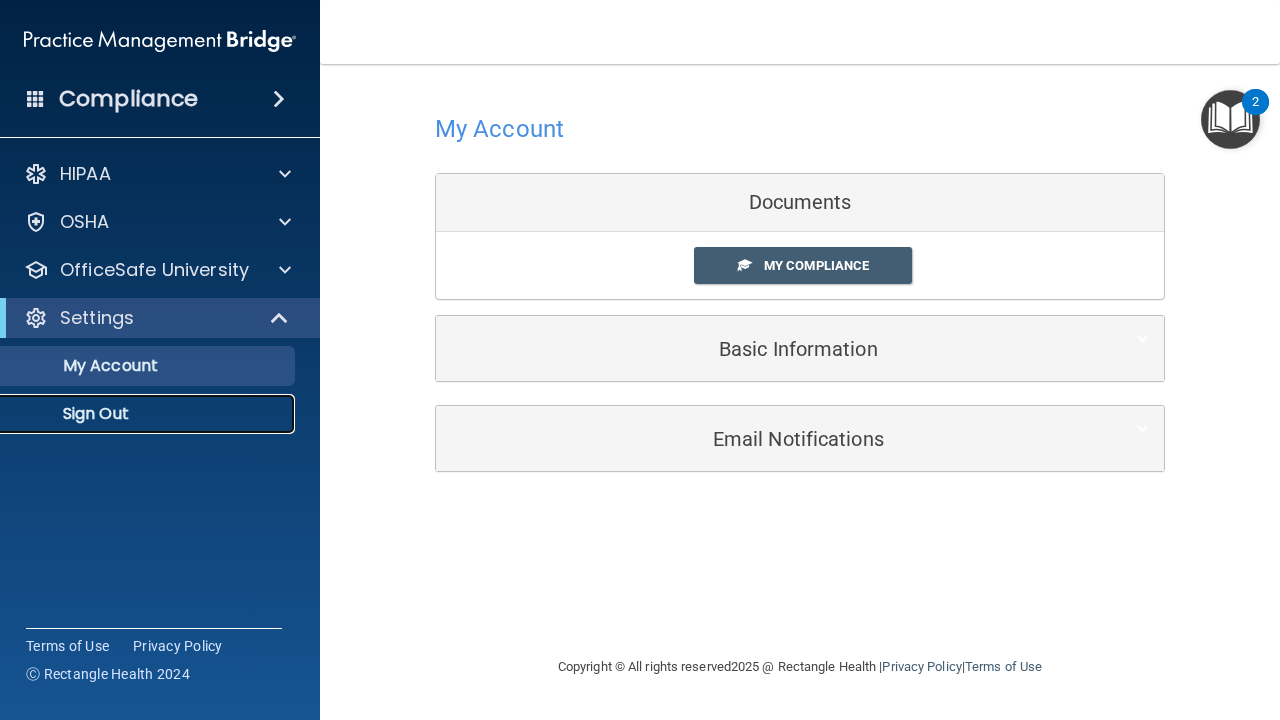 click on "Sign Out" at bounding box center (149, 414) 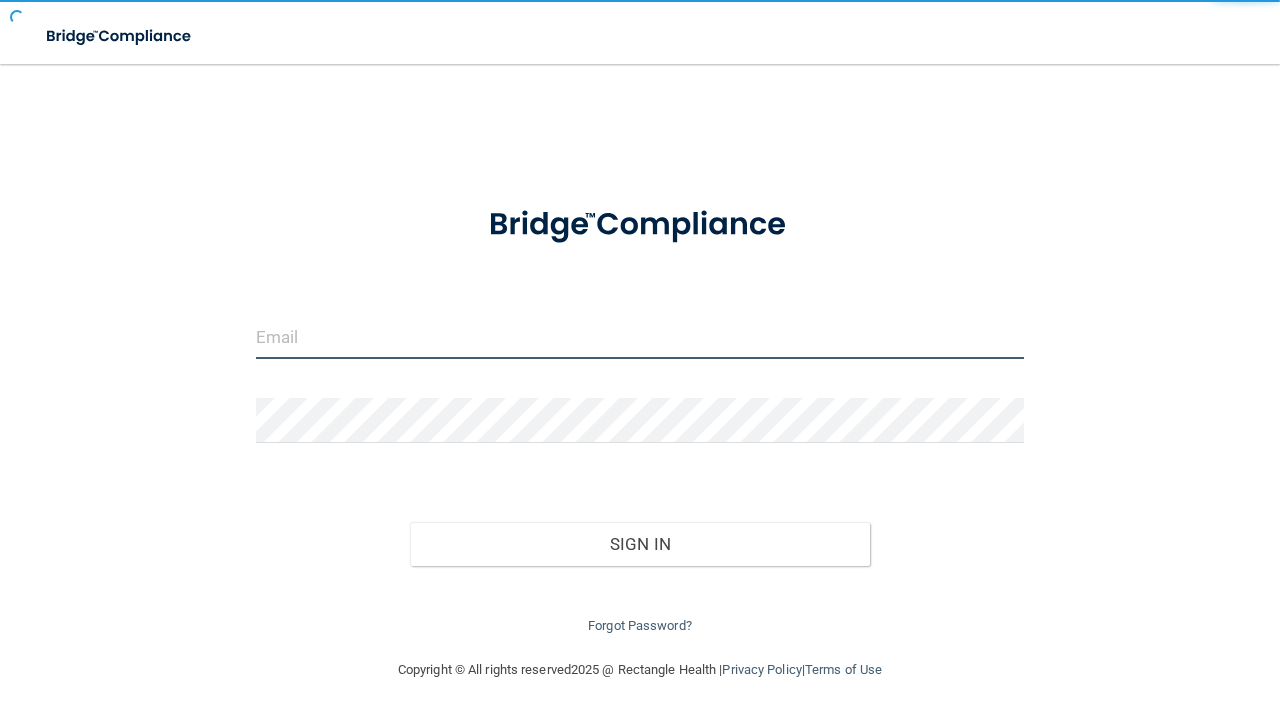 type on "[EMAIL]" 